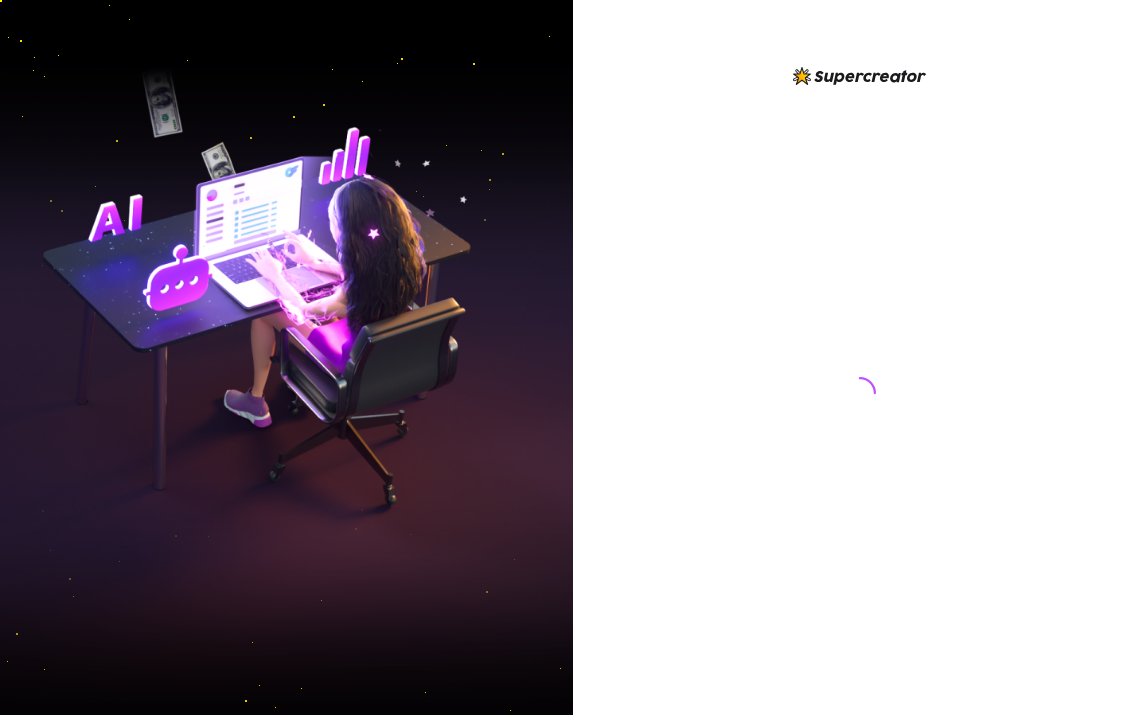 scroll, scrollTop: 0, scrollLeft: 0, axis: both 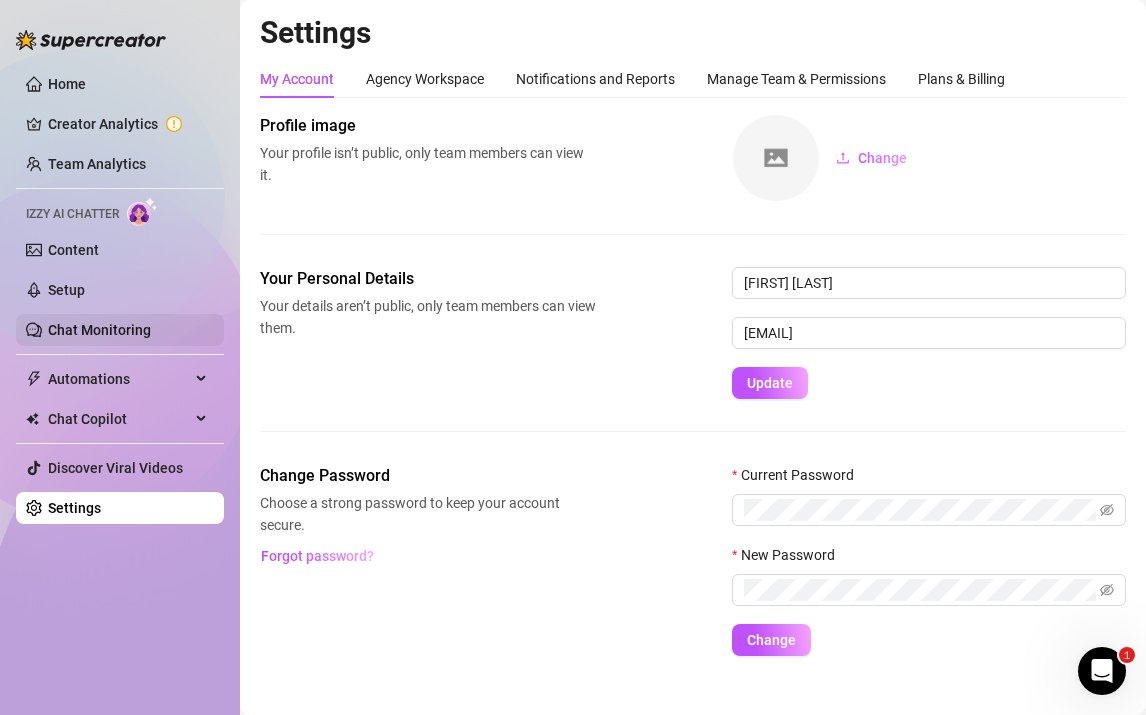 click on "Chat Monitoring" at bounding box center [99, 330] 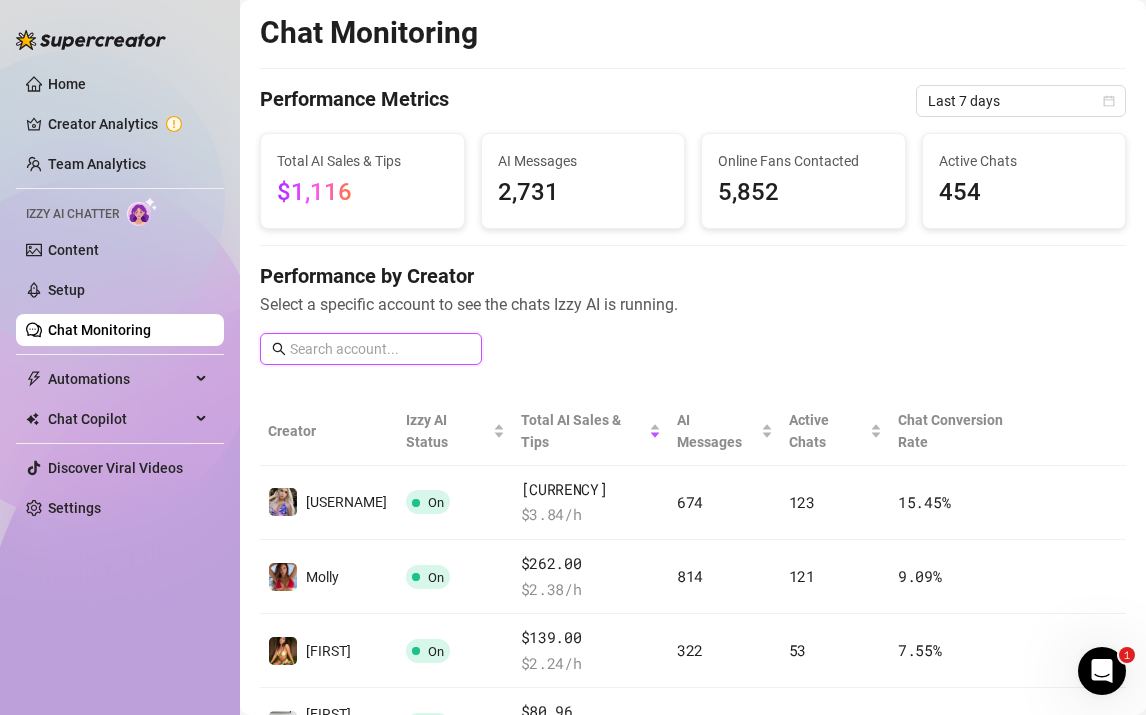 click at bounding box center [380, 349] 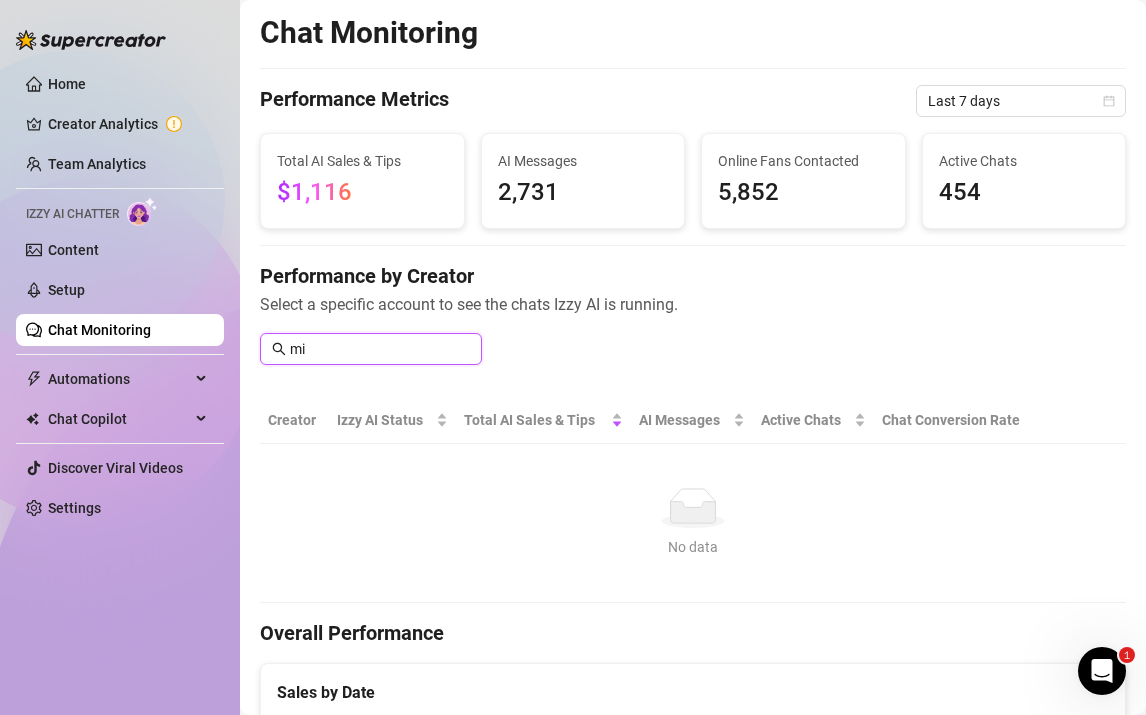 type on "m" 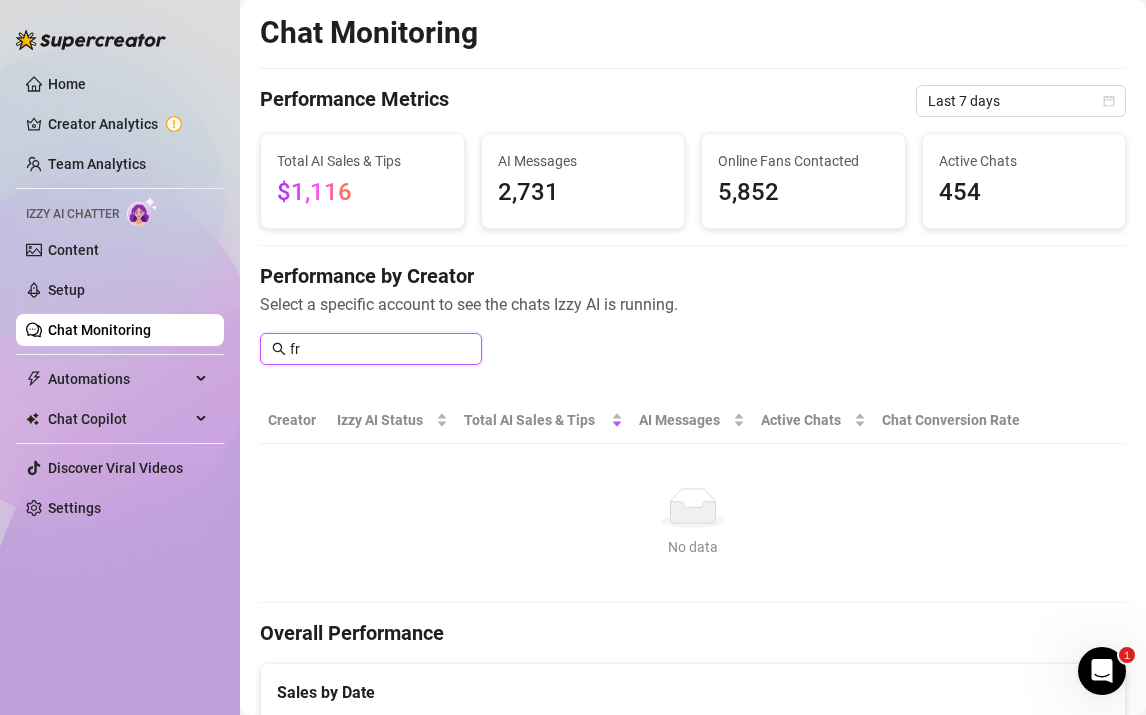 type on "f" 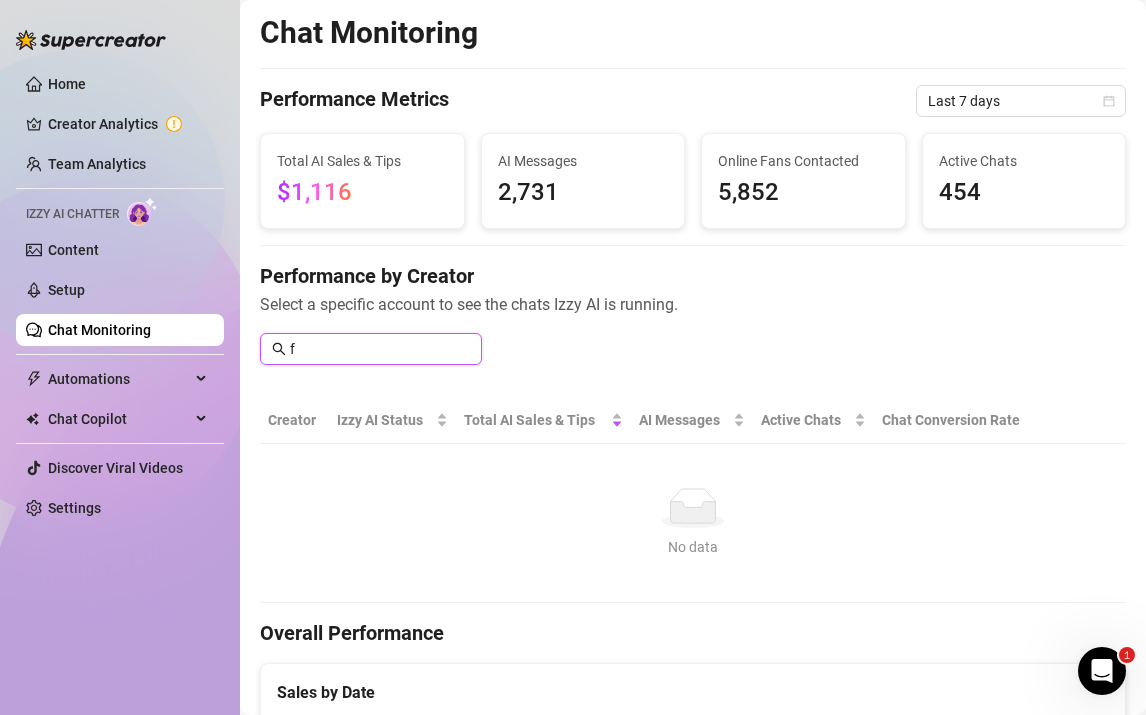 type 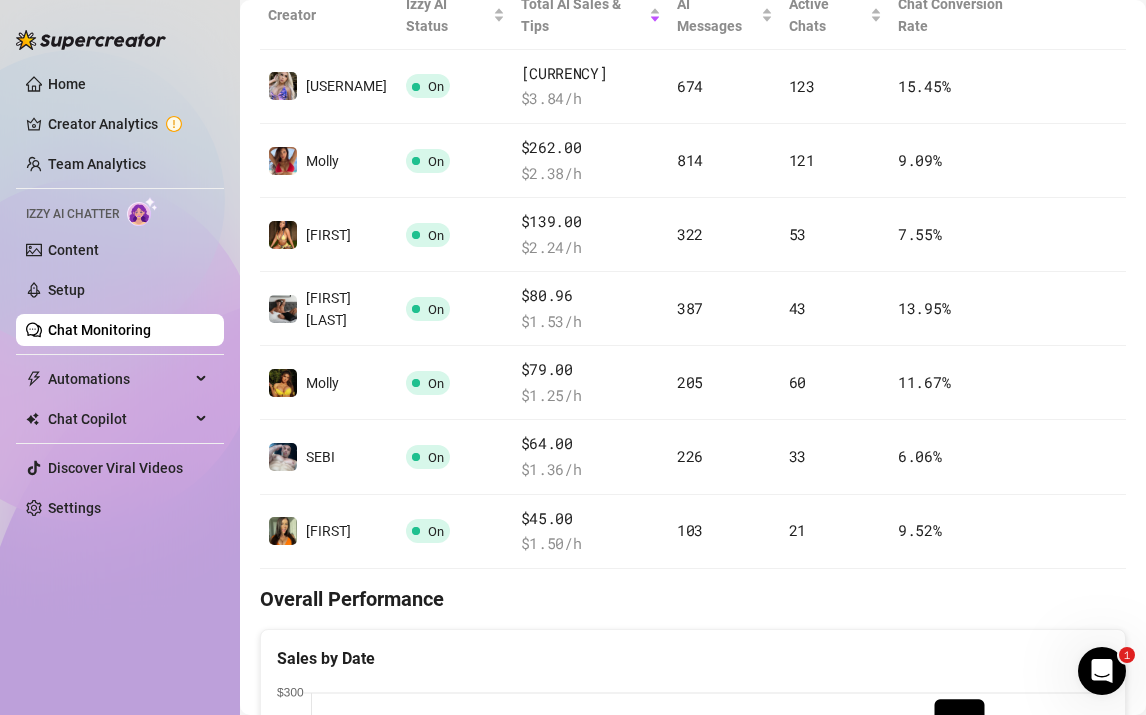 scroll, scrollTop: 0, scrollLeft: 0, axis: both 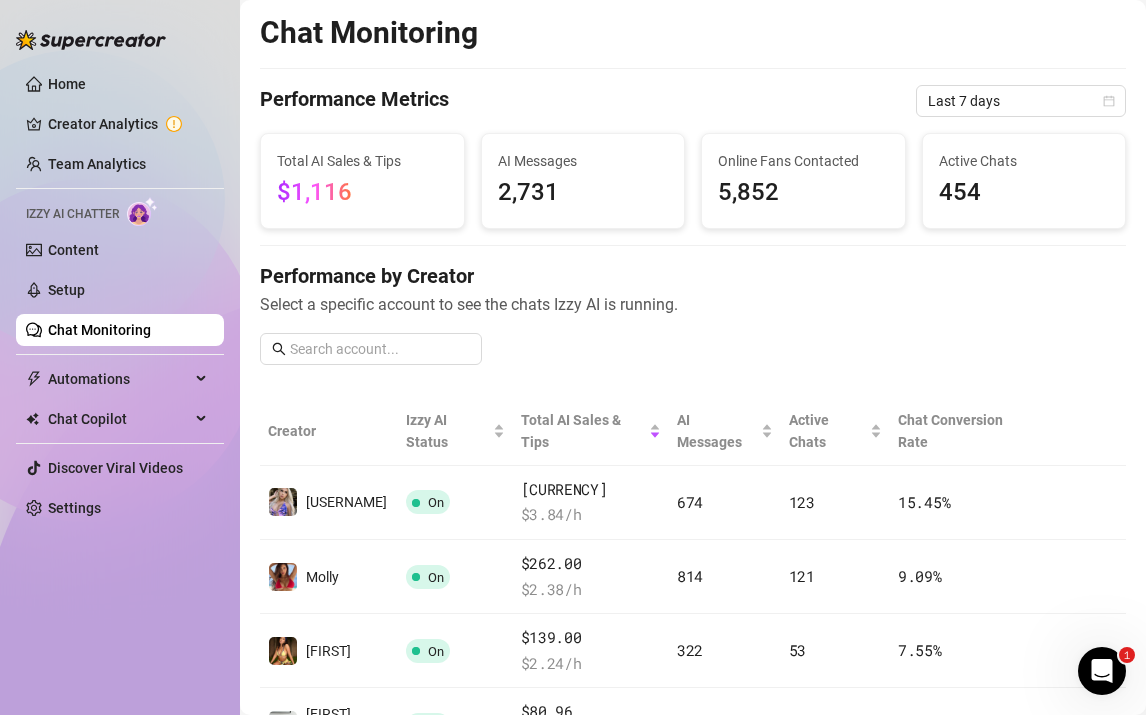 click on "Creator" at bounding box center (329, 431) 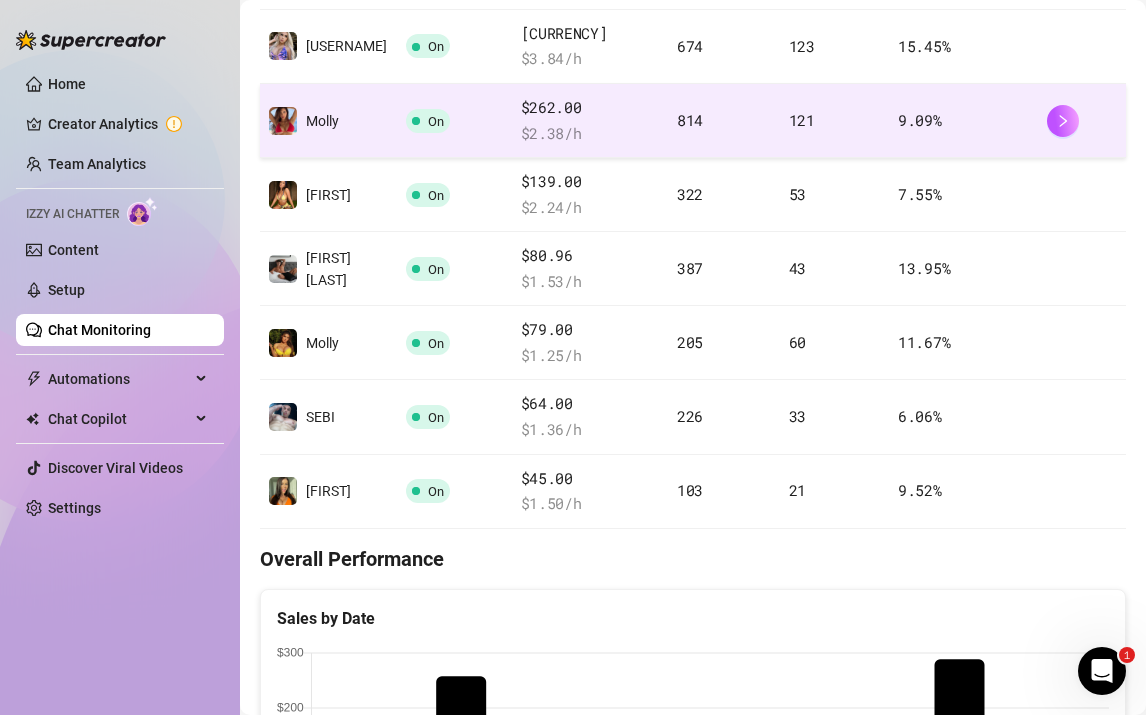 scroll, scrollTop: 636, scrollLeft: 0, axis: vertical 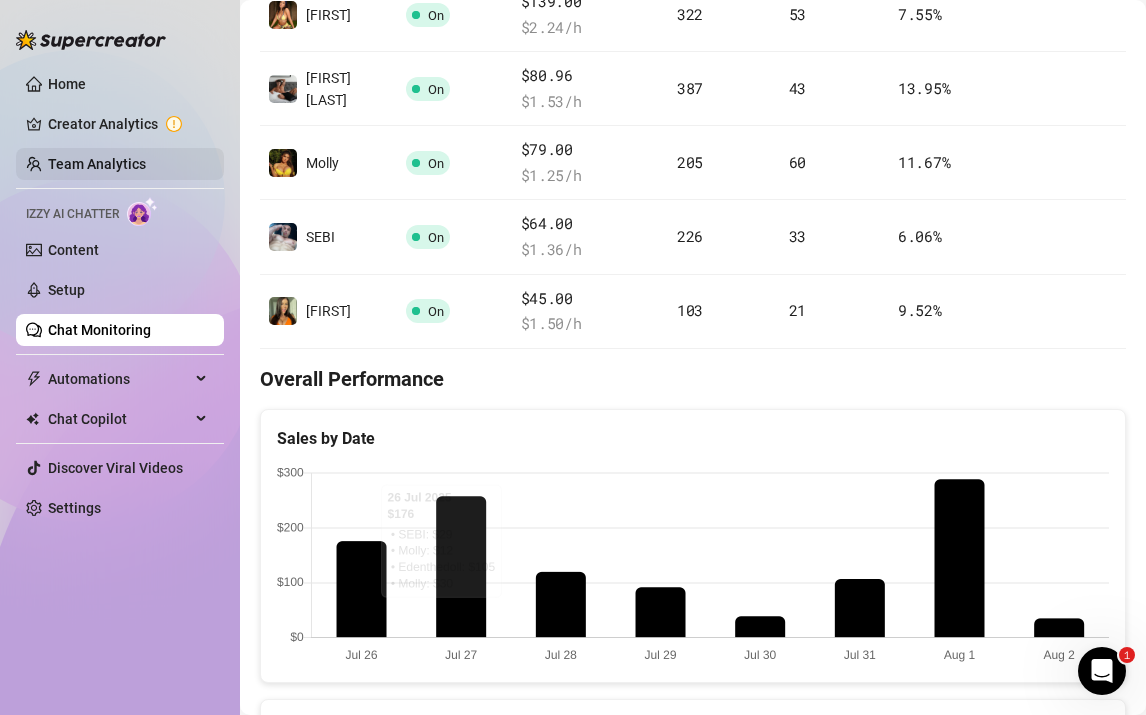 click on "Team Analytics" at bounding box center (97, 164) 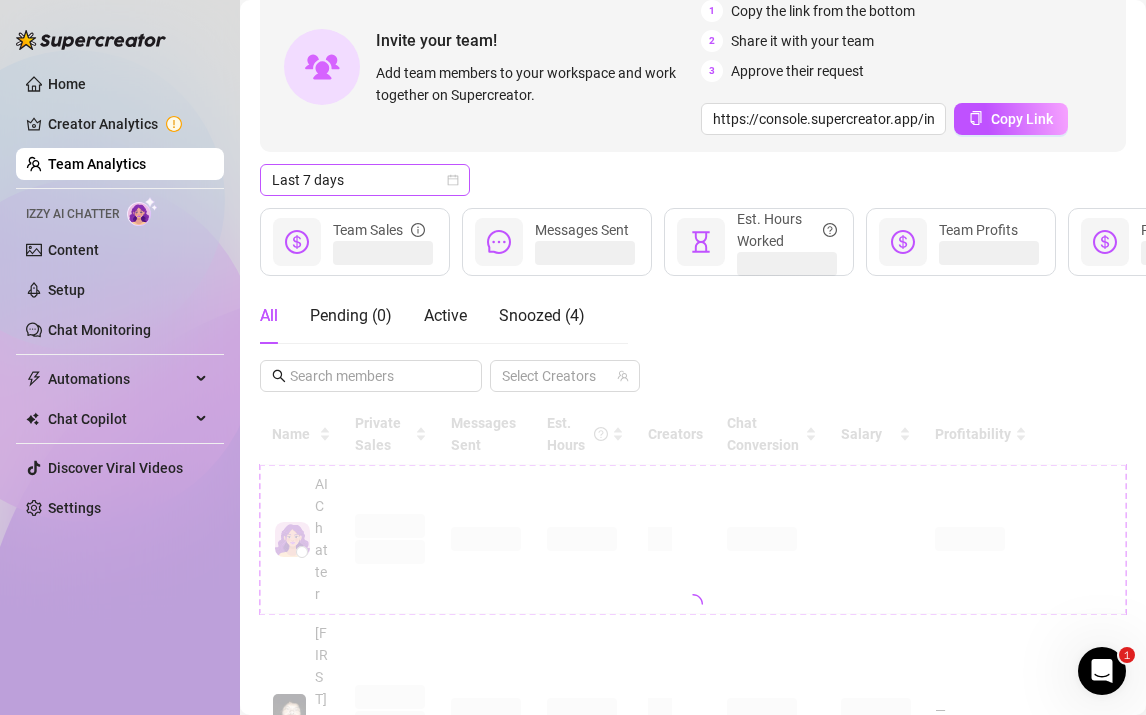 scroll, scrollTop: 0, scrollLeft: 0, axis: both 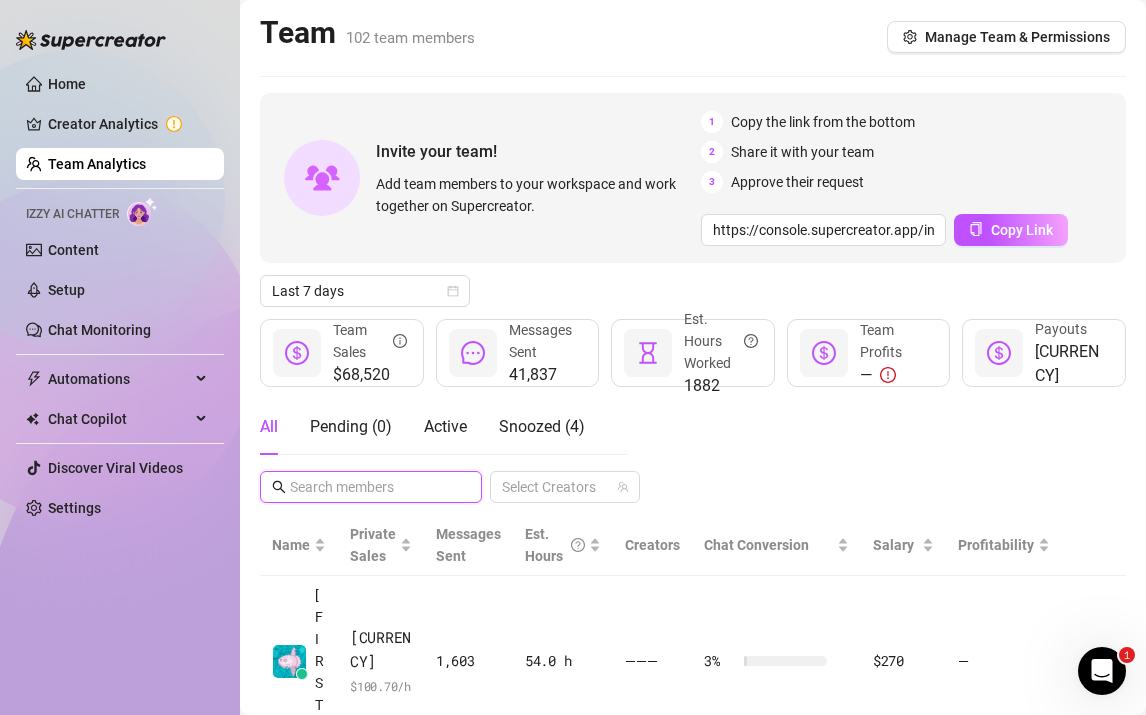 click at bounding box center (372, 487) 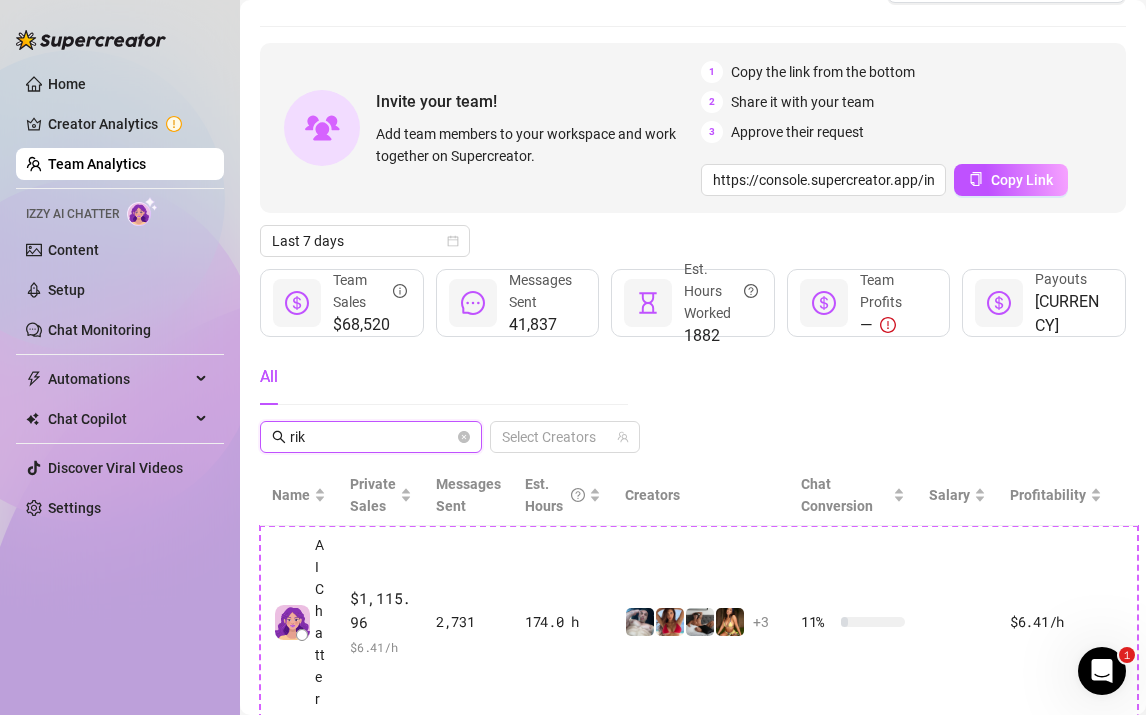 scroll, scrollTop: 51, scrollLeft: 0, axis: vertical 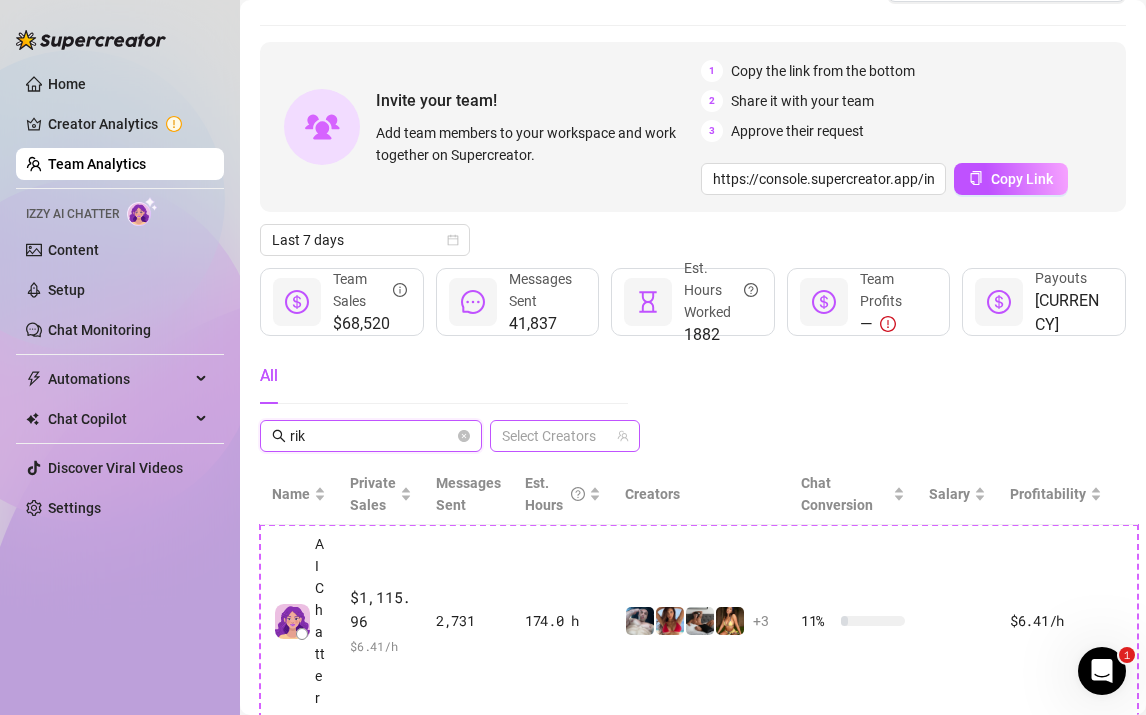 click at bounding box center (554, 436) 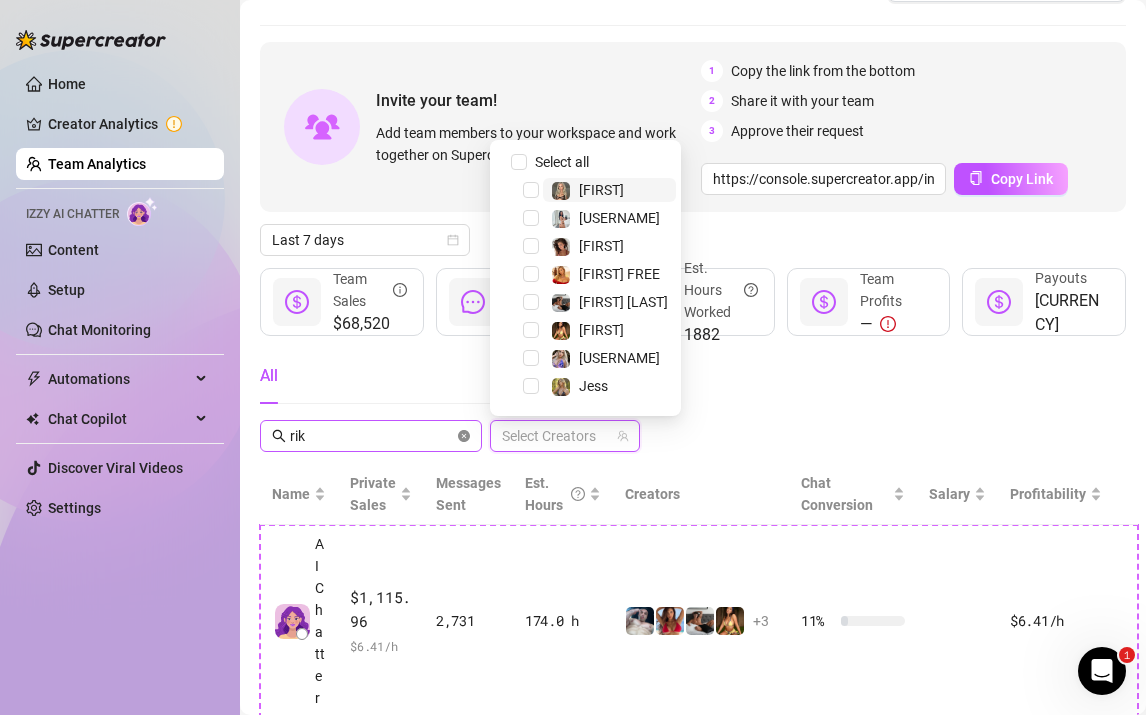 click 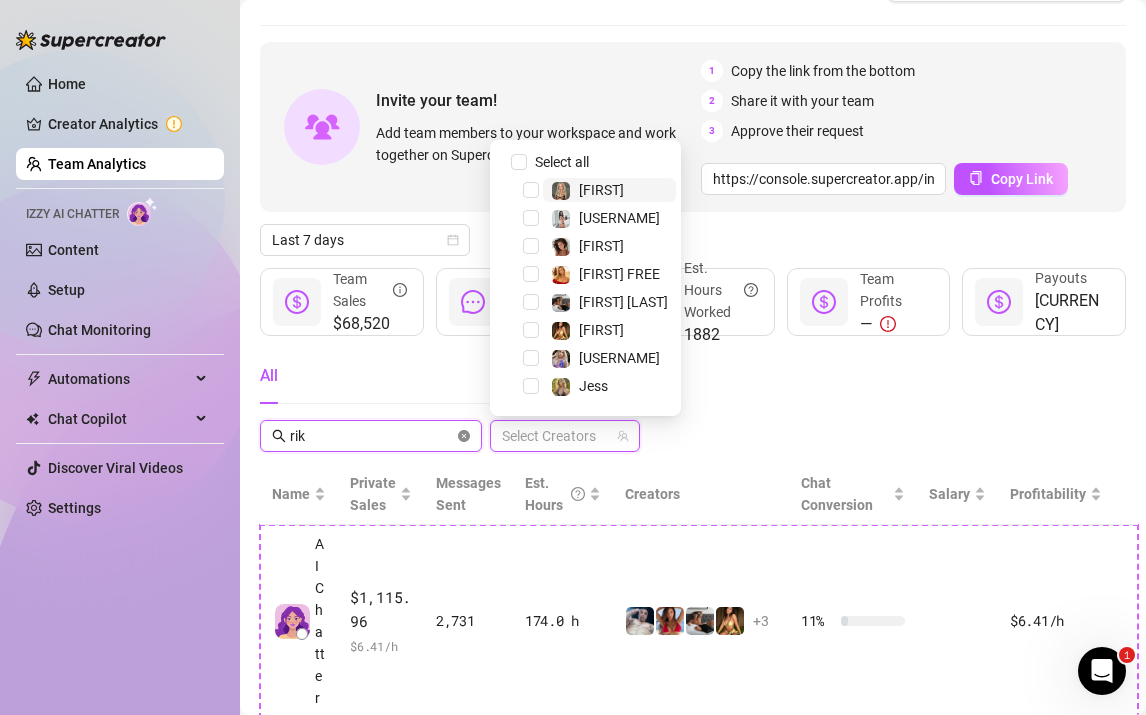 type 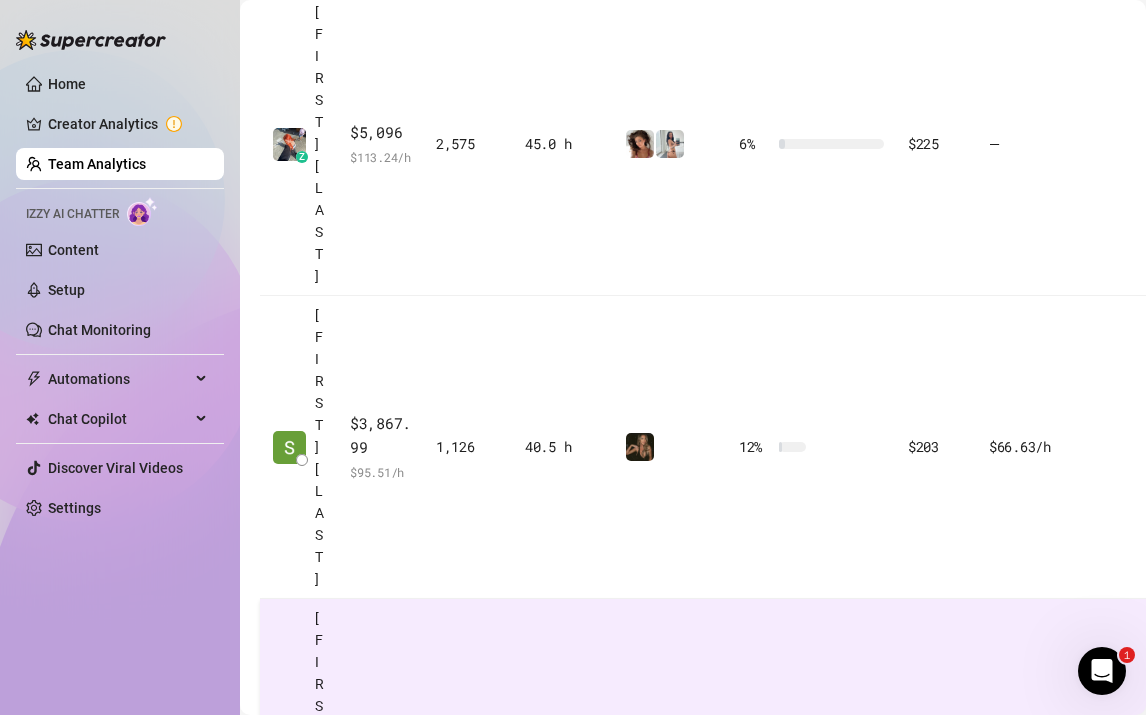 scroll, scrollTop: 0, scrollLeft: 0, axis: both 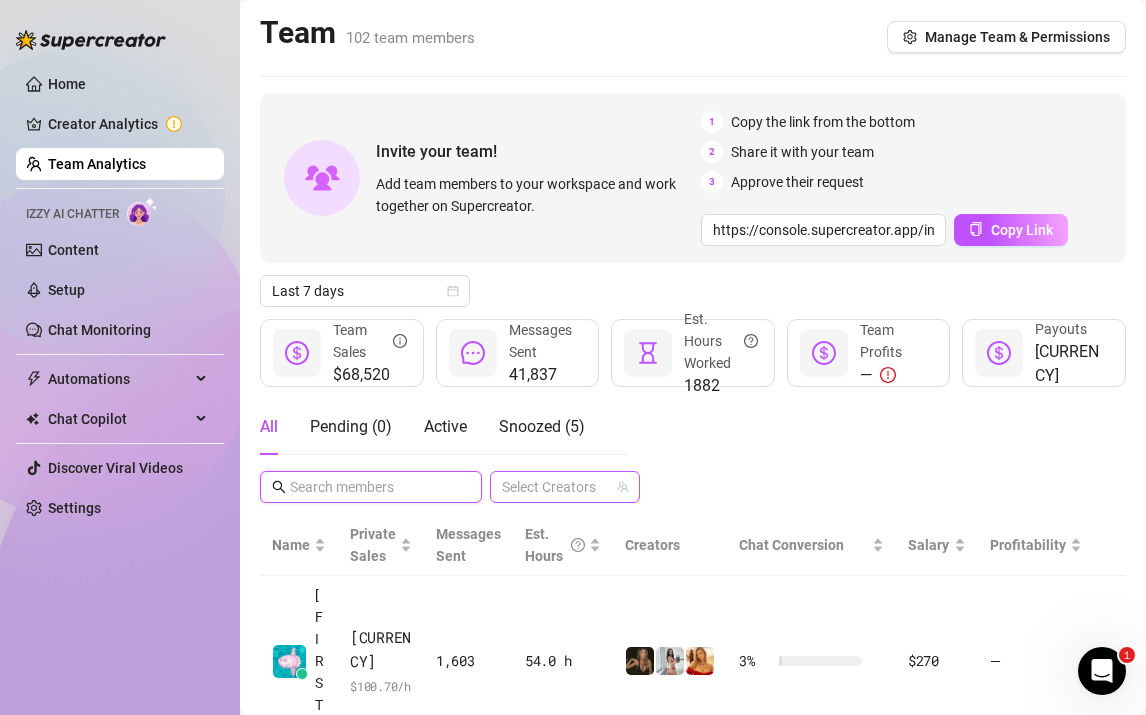 click at bounding box center [554, 487] 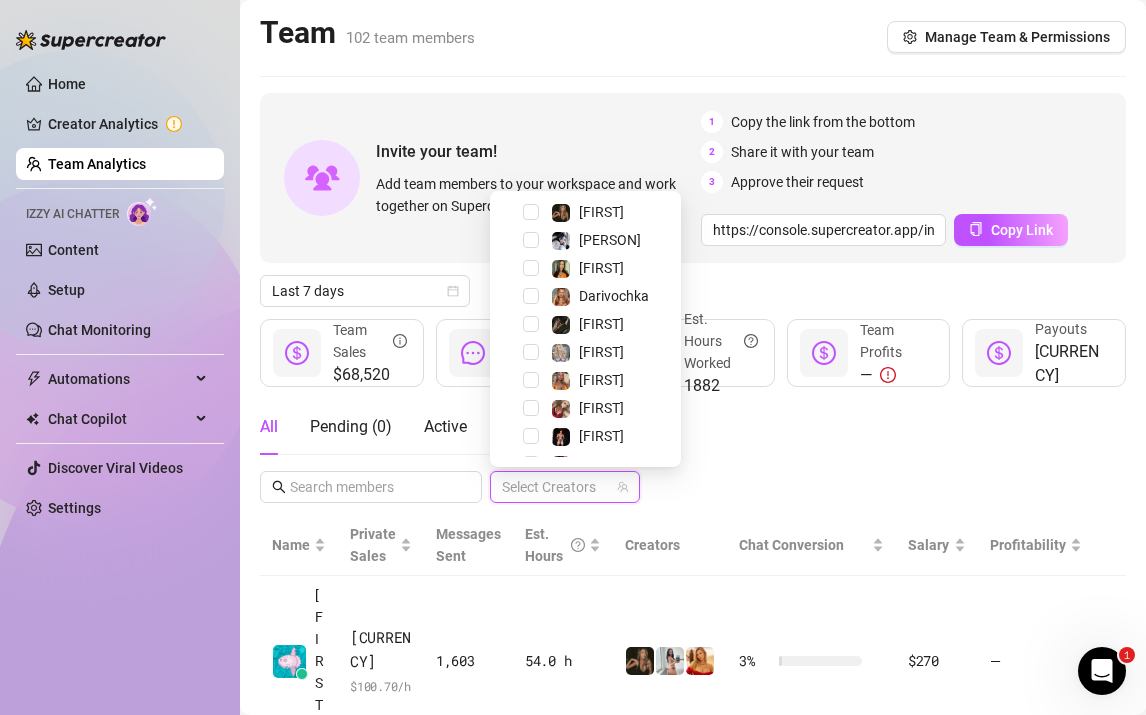 scroll, scrollTop: 0, scrollLeft: 0, axis: both 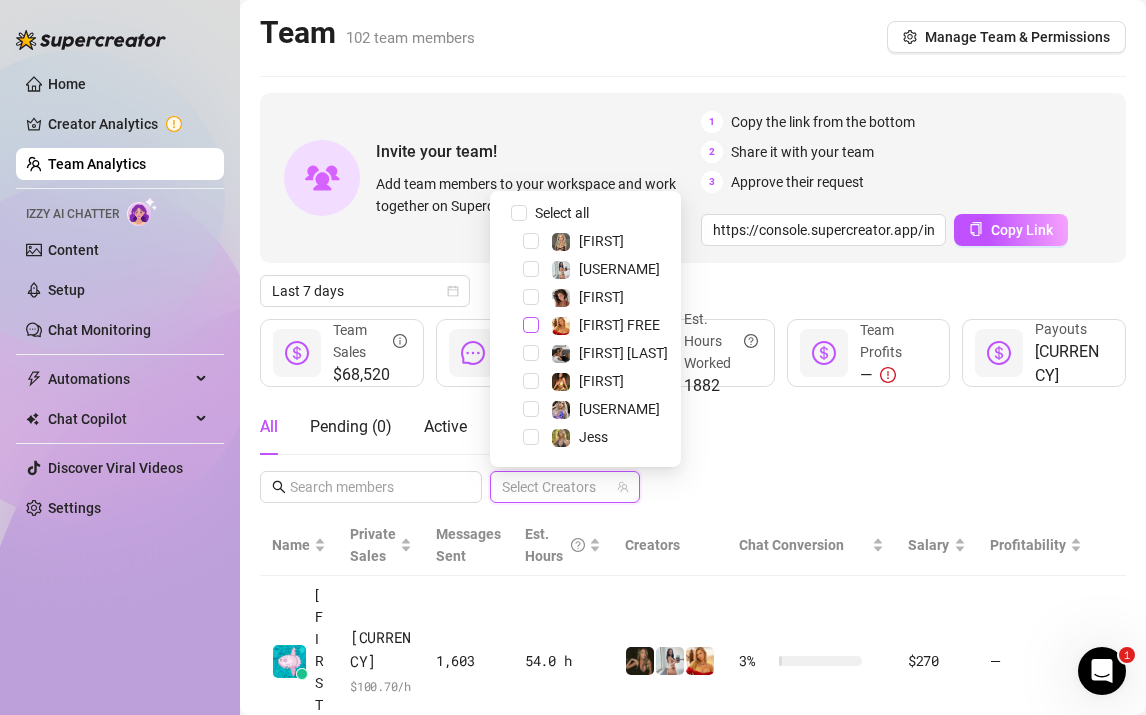 click at bounding box center (531, 325) 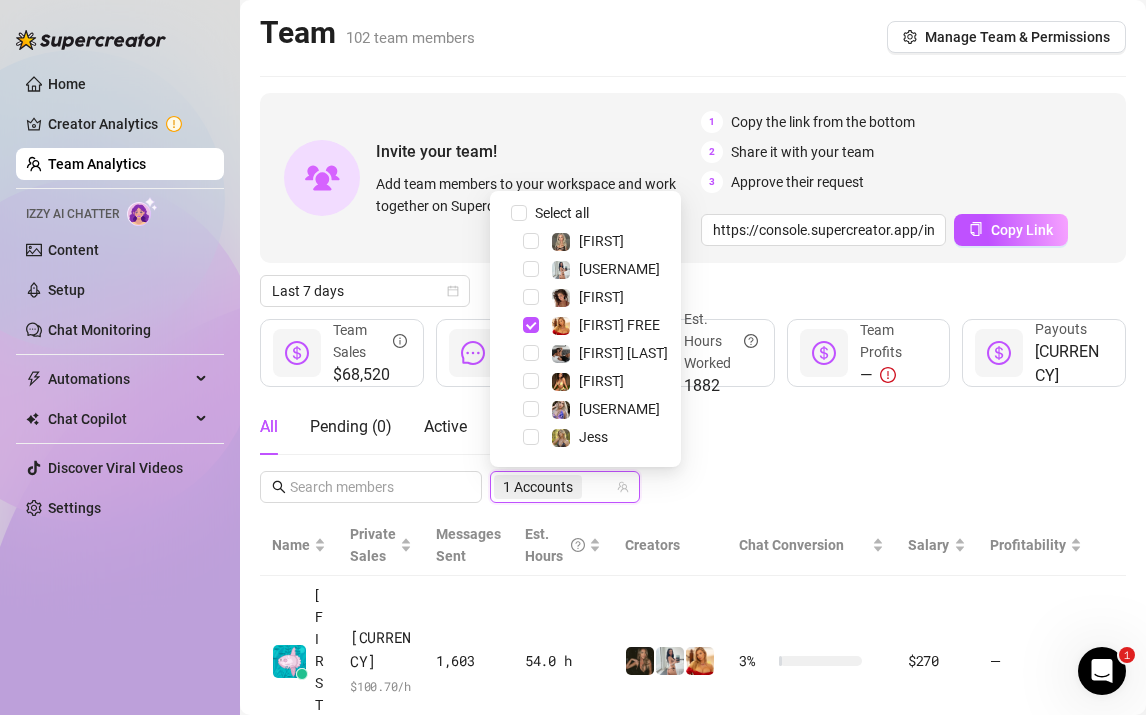 click on "All Pending ( 0 ) Active Snoozed ( 5 ) 1 Accounts" at bounding box center [693, 451] 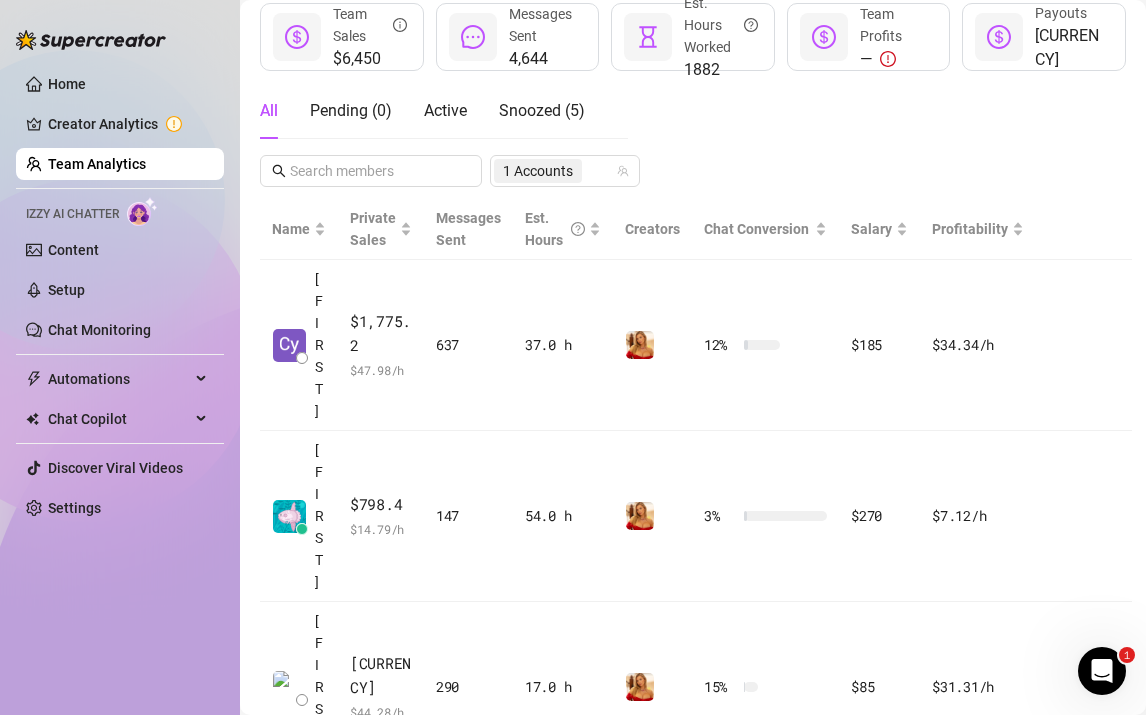 scroll, scrollTop: 296, scrollLeft: 0, axis: vertical 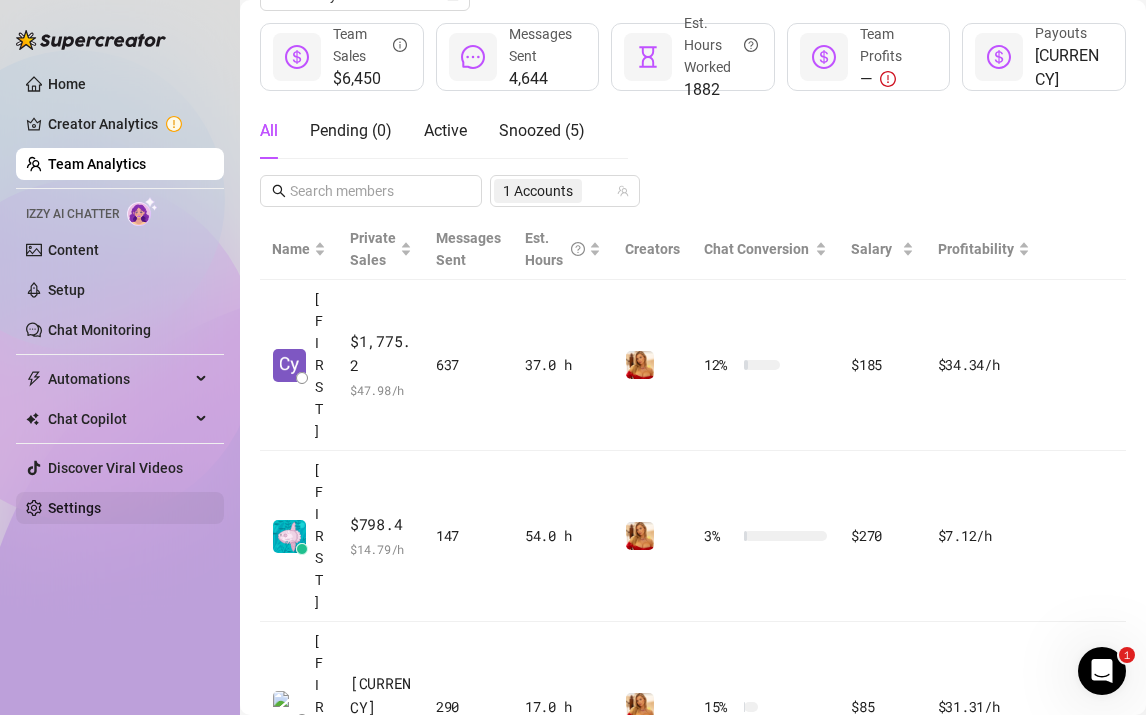 click on "Settings" at bounding box center [74, 508] 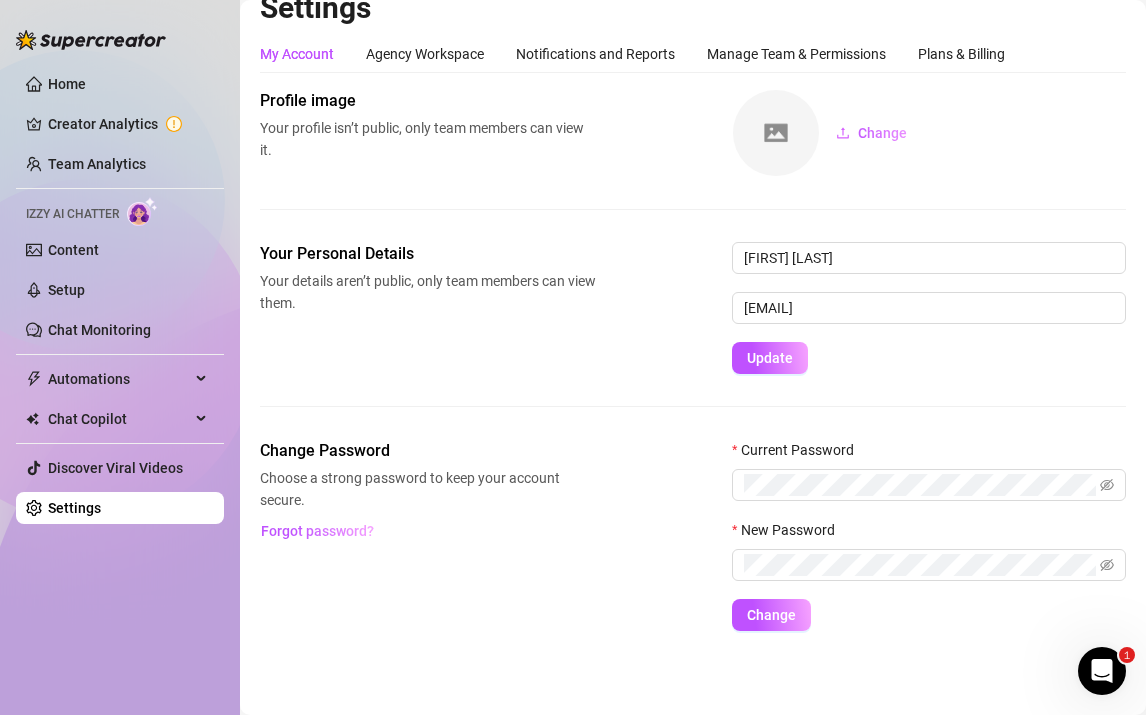 scroll, scrollTop: 26, scrollLeft: 0, axis: vertical 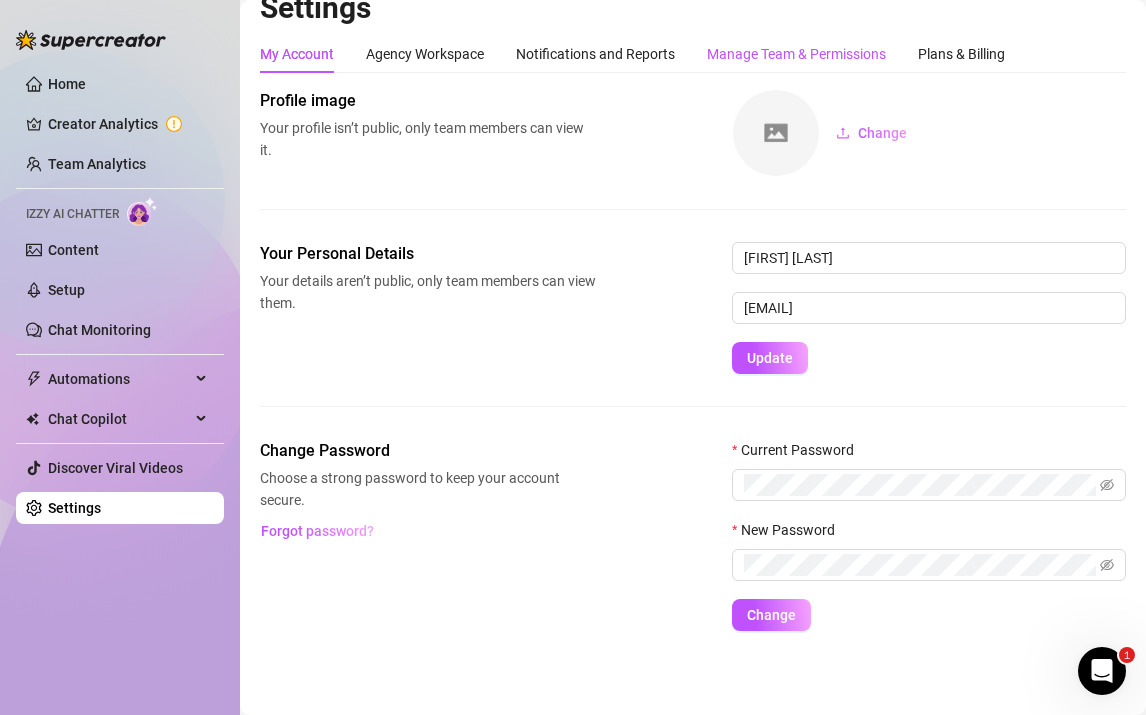click on "Manage Team & Permissions" at bounding box center (796, 54) 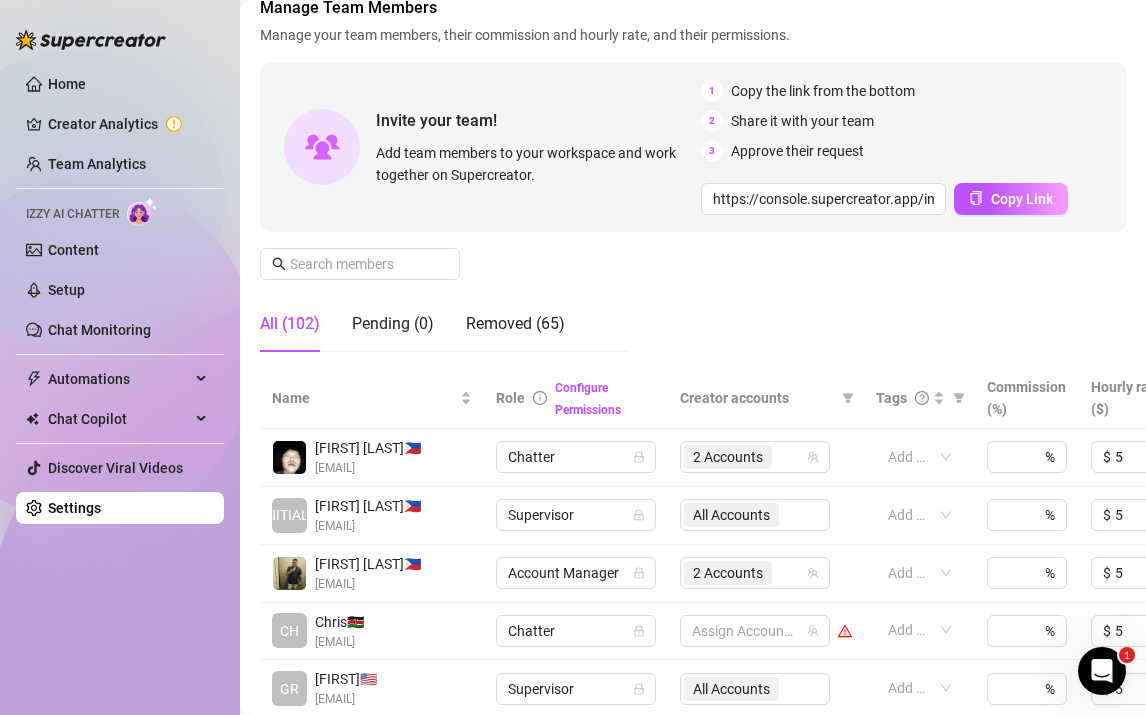 scroll, scrollTop: 103, scrollLeft: 0, axis: vertical 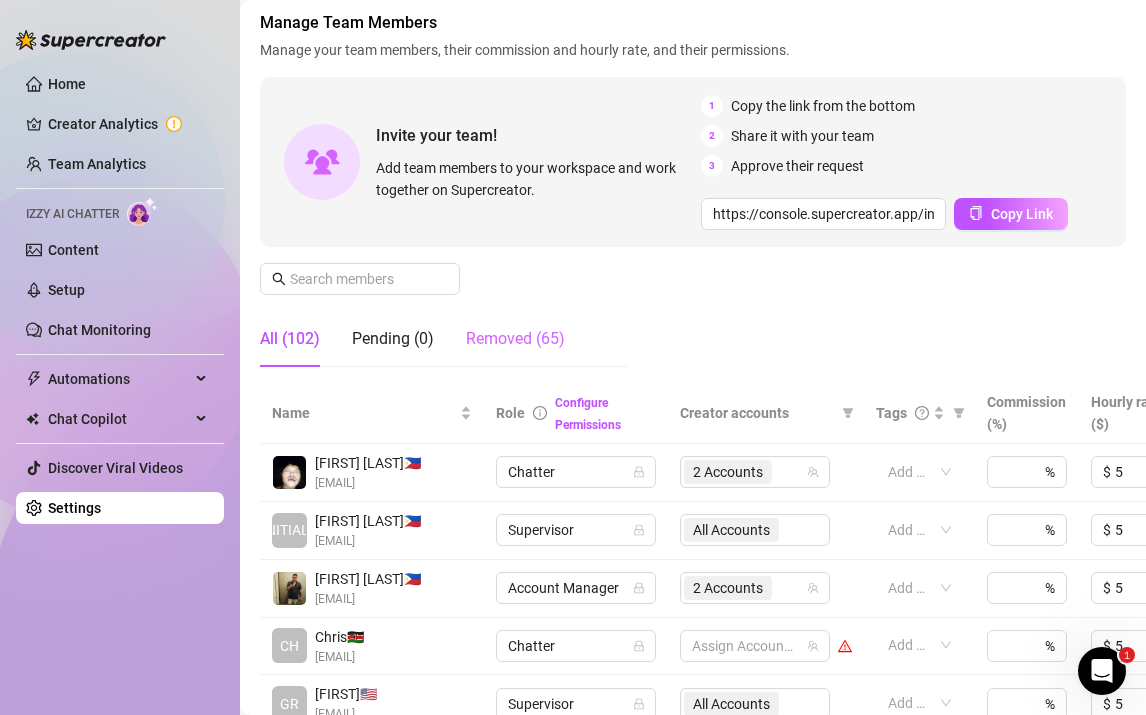 click on "Removed (65)" at bounding box center [515, 339] 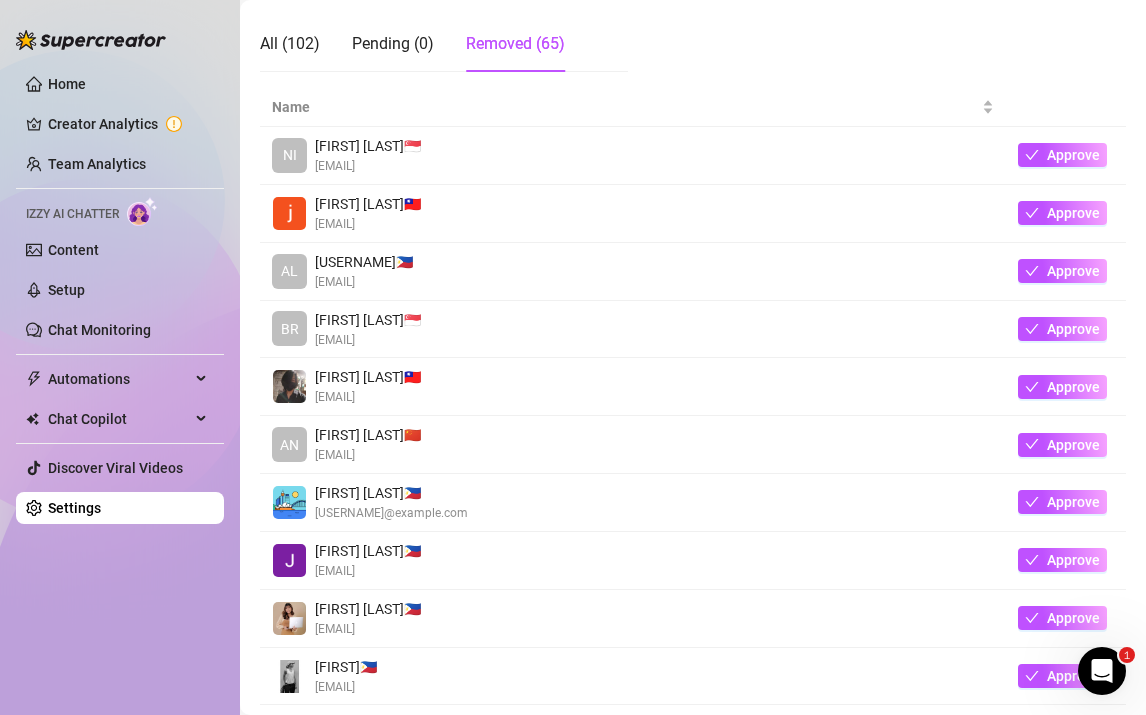 scroll, scrollTop: 551, scrollLeft: 0, axis: vertical 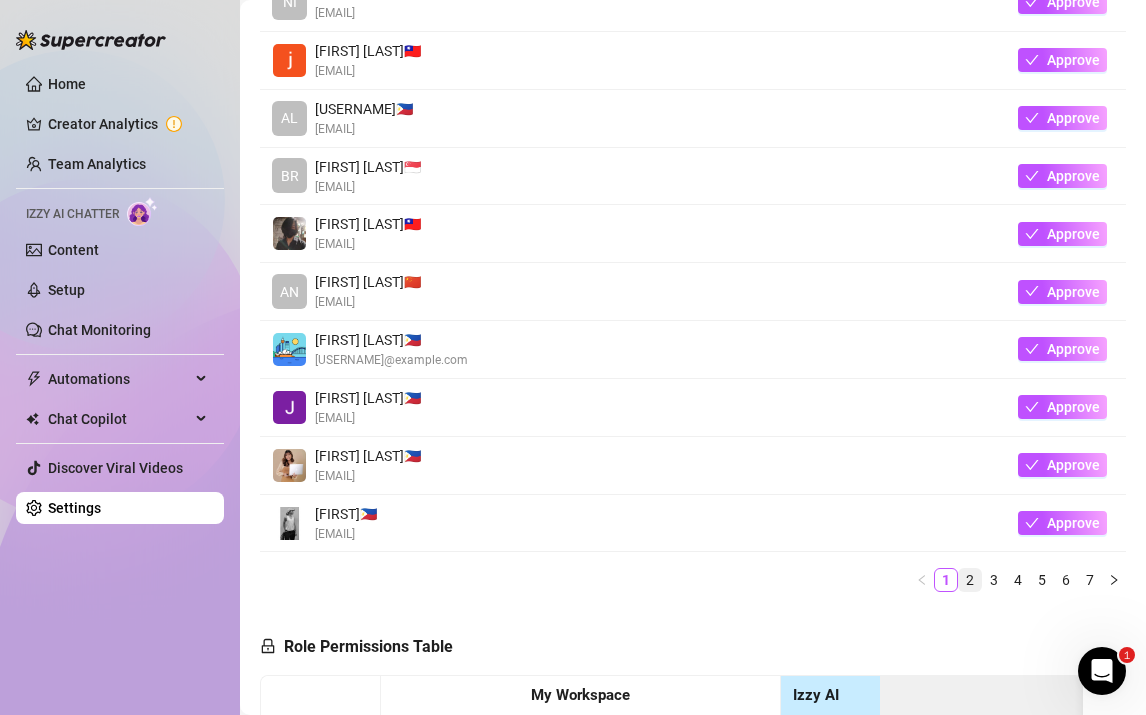 click on "2" at bounding box center [970, 580] 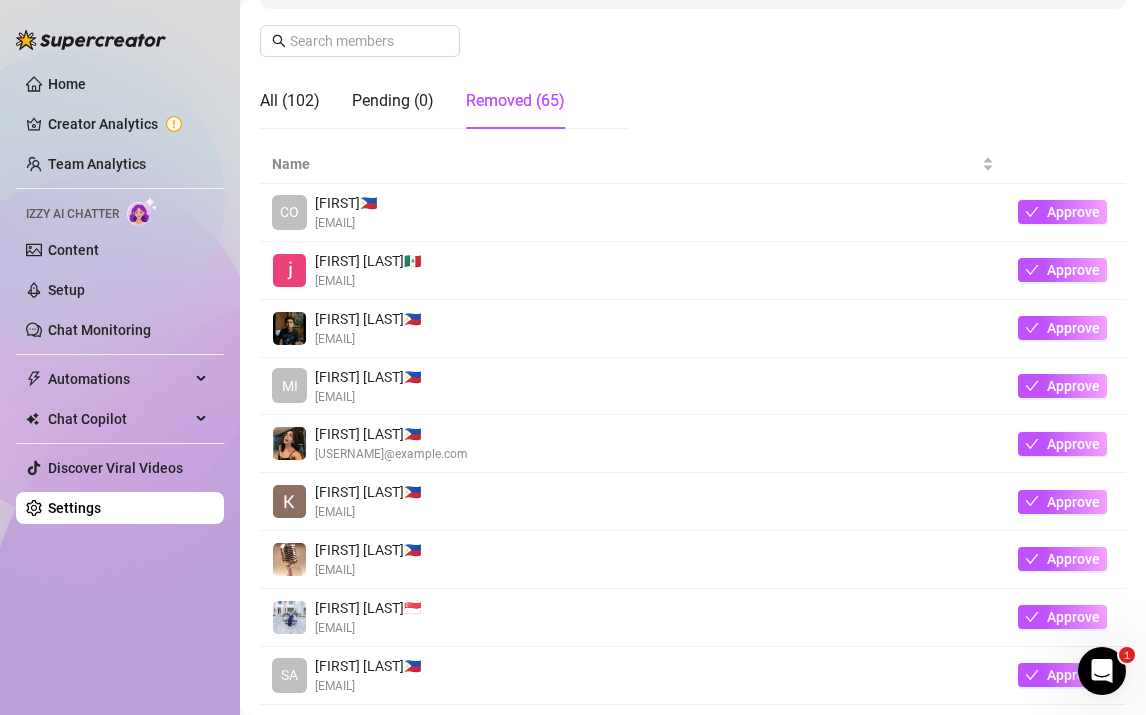scroll, scrollTop: 317, scrollLeft: 0, axis: vertical 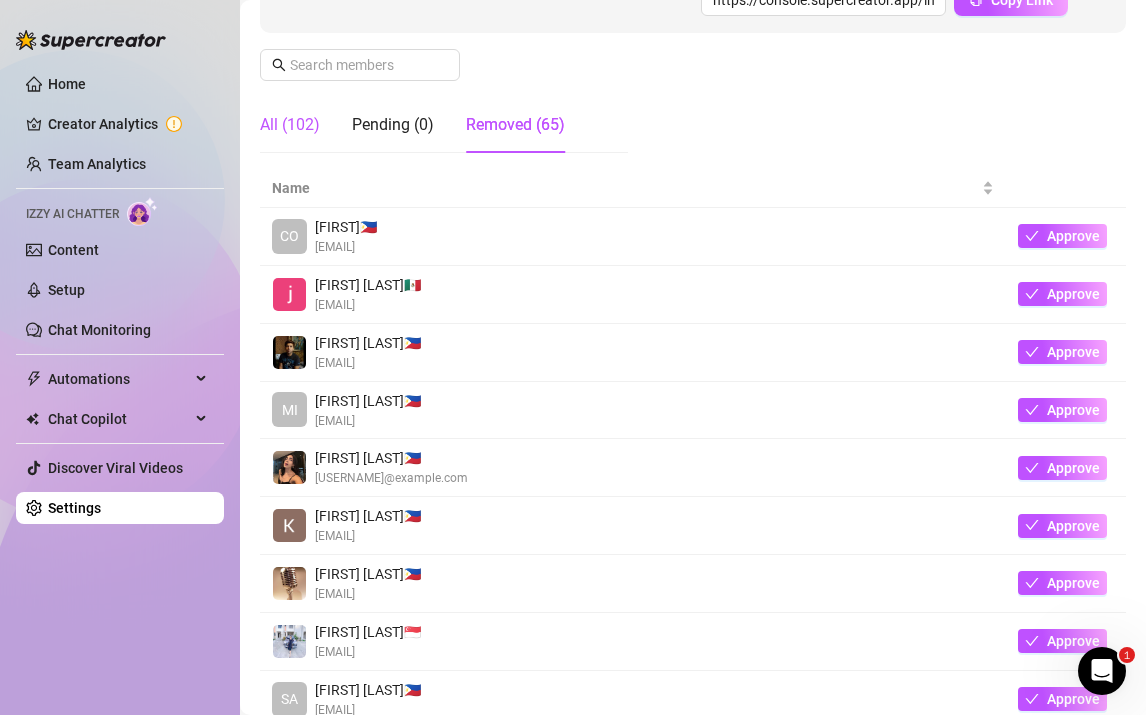 click on "All (102)" at bounding box center [290, 125] 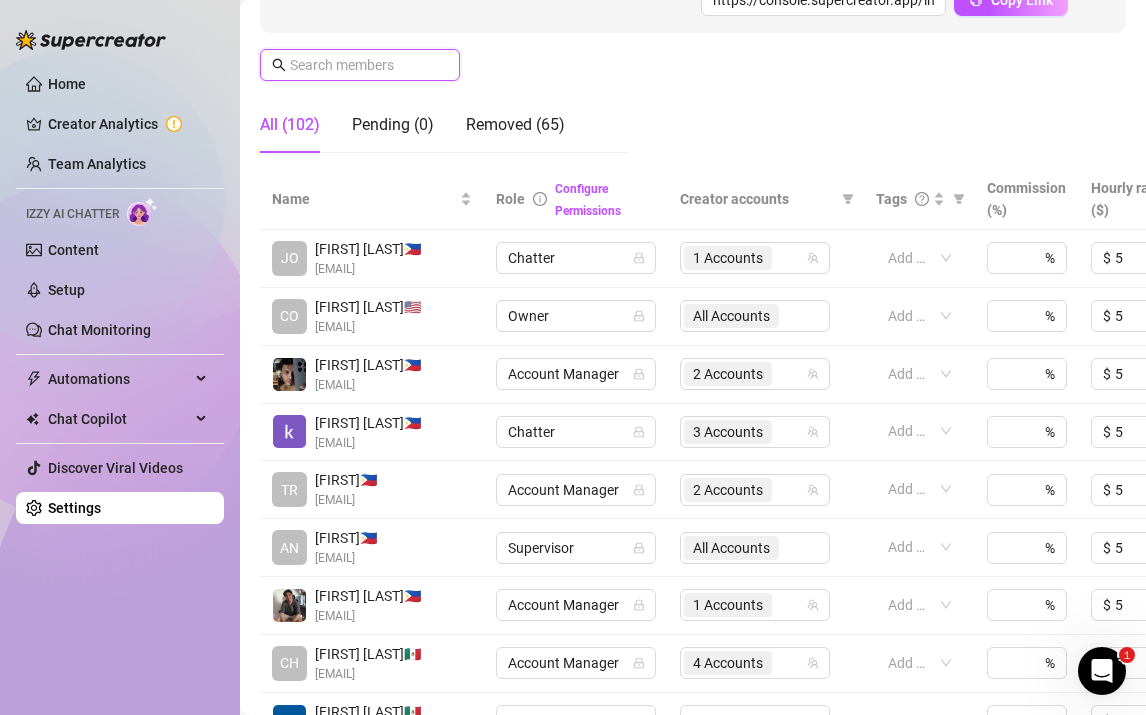 click at bounding box center (361, 65) 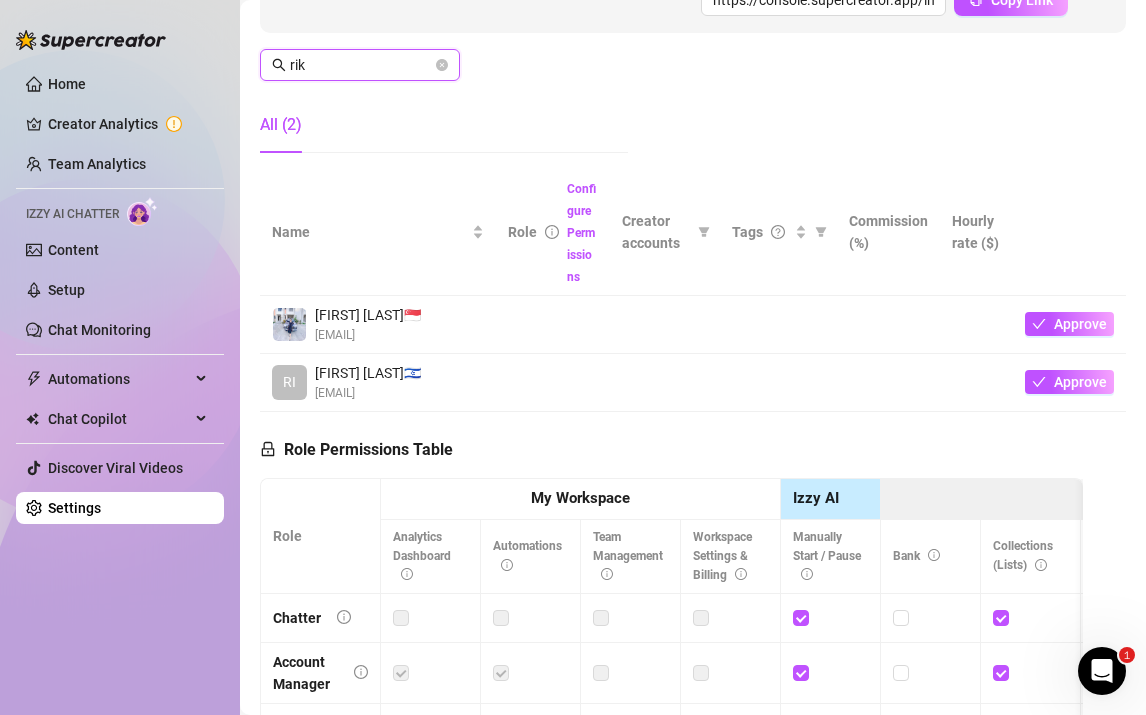 click on "rik" at bounding box center (361, 65) 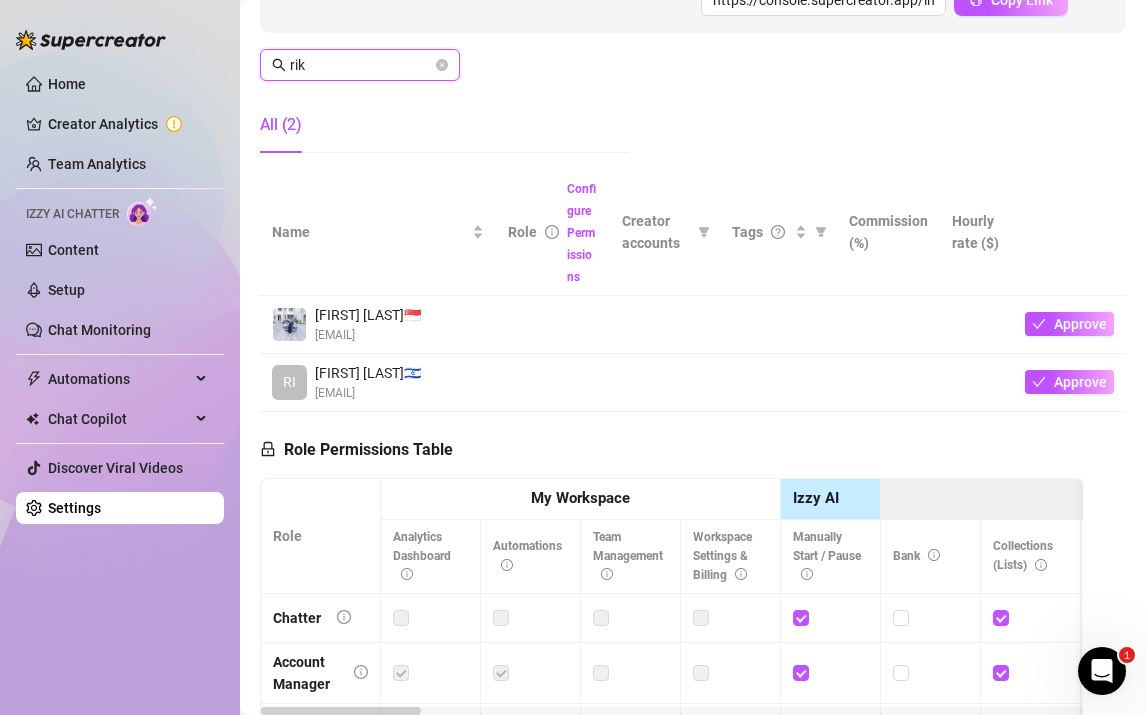 scroll, scrollTop: 317, scrollLeft: 38, axis: both 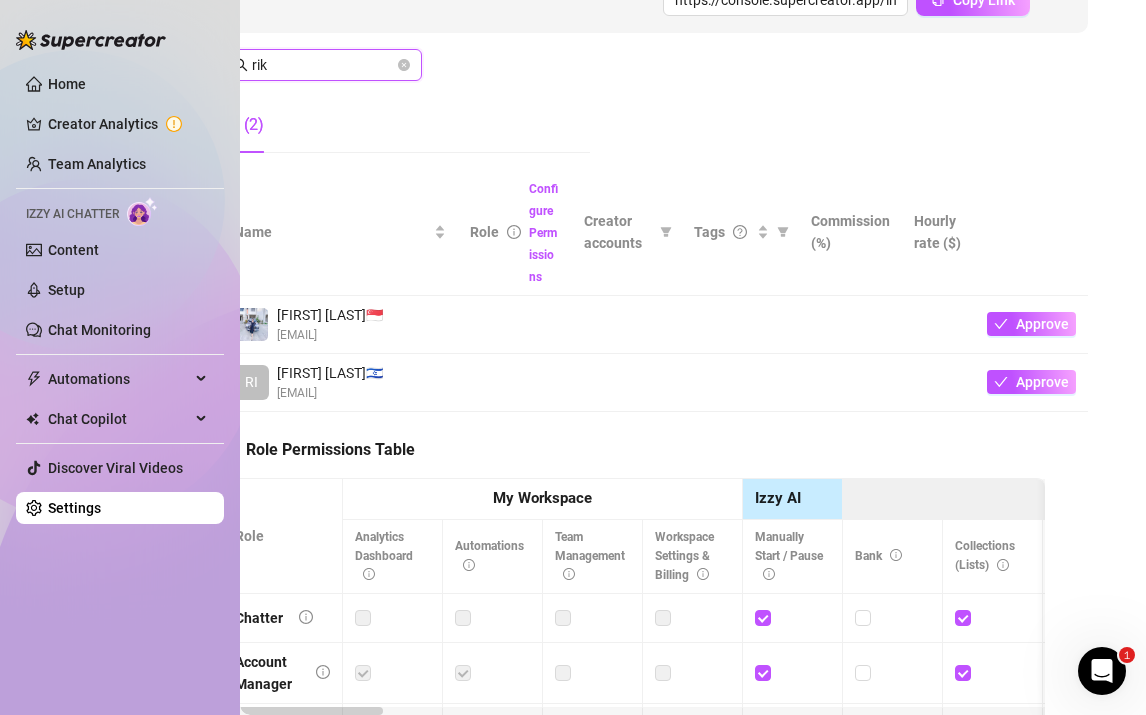type on "rik" 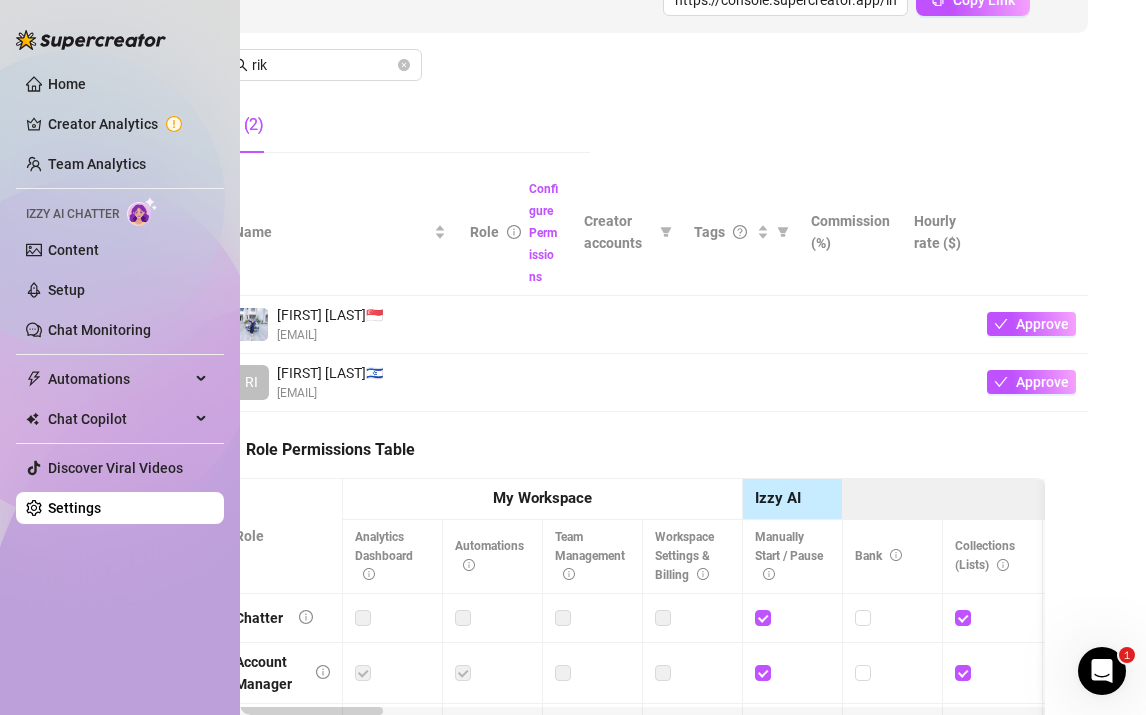 click on "[FIRST] [LAST]  [COUNTRY_CODE]" at bounding box center [330, 315] 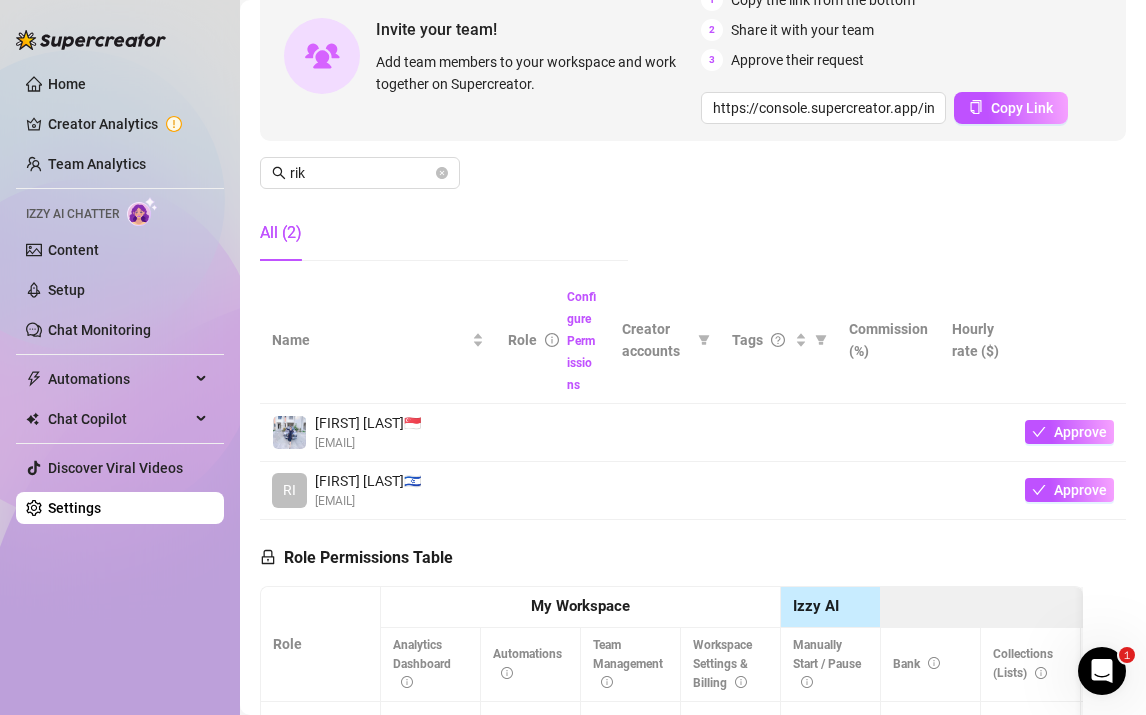 scroll, scrollTop: 156, scrollLeft: 0, axis: vertical 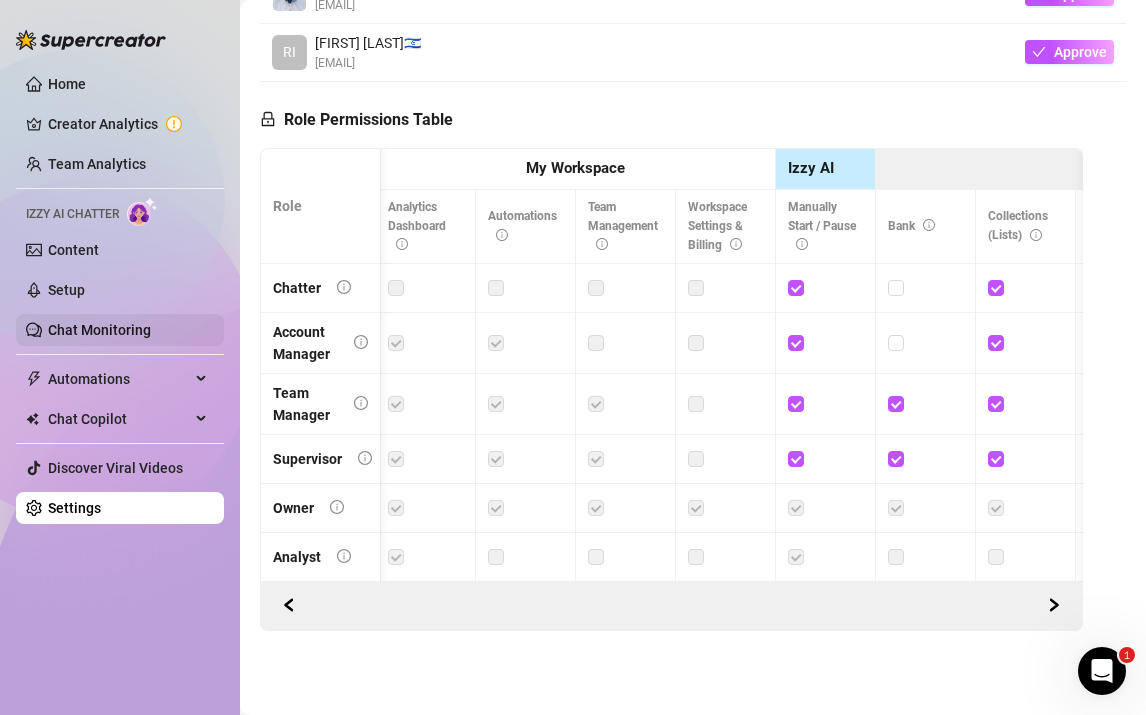 click on "Chat Monitoring" at bounding box center [99, 330] 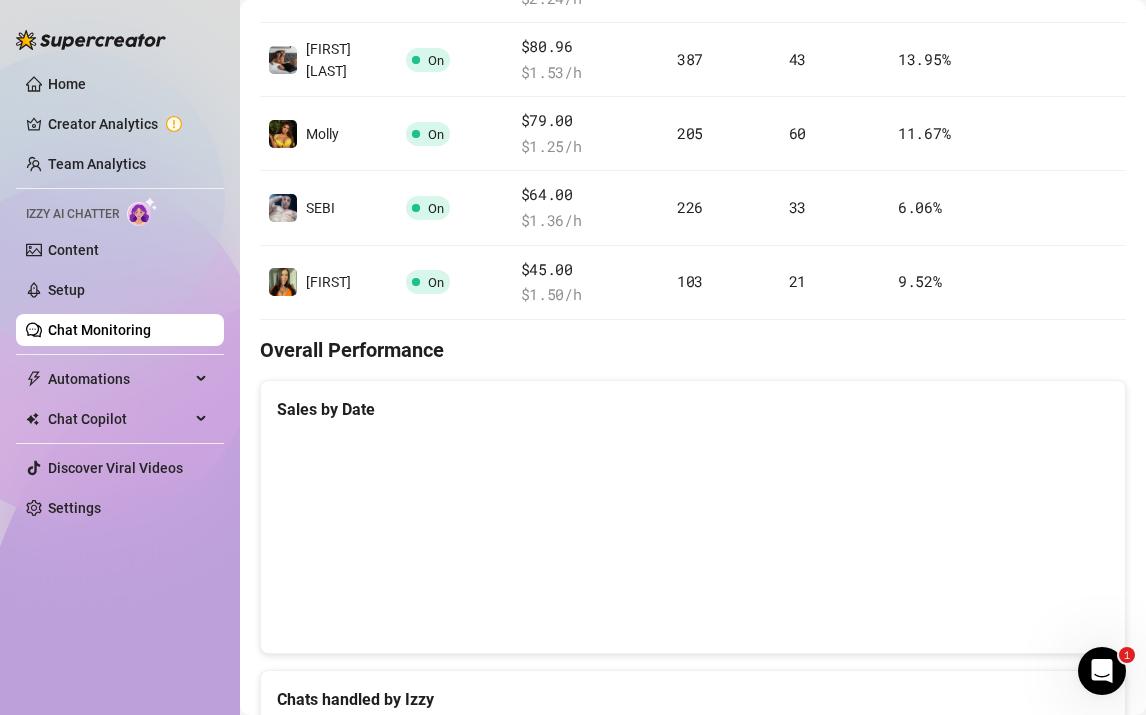 scroll, scrollTop: 0, scrollLeft: 0, axis: both 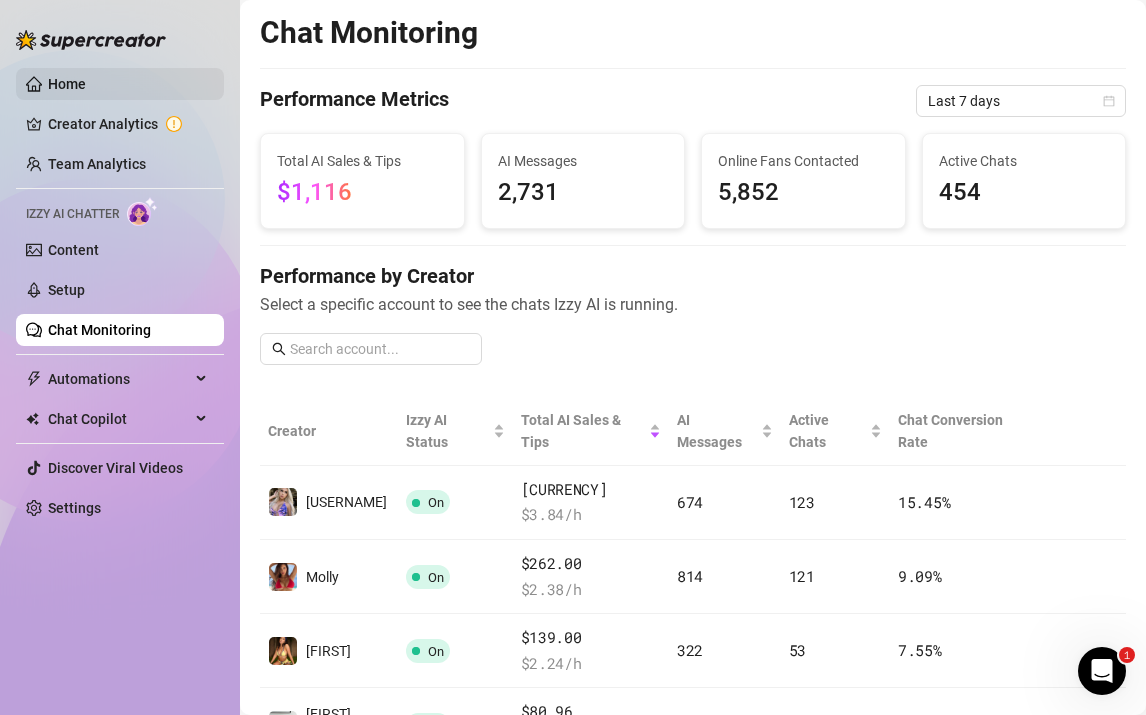 click on "Home" at bounding box center [67, 84] 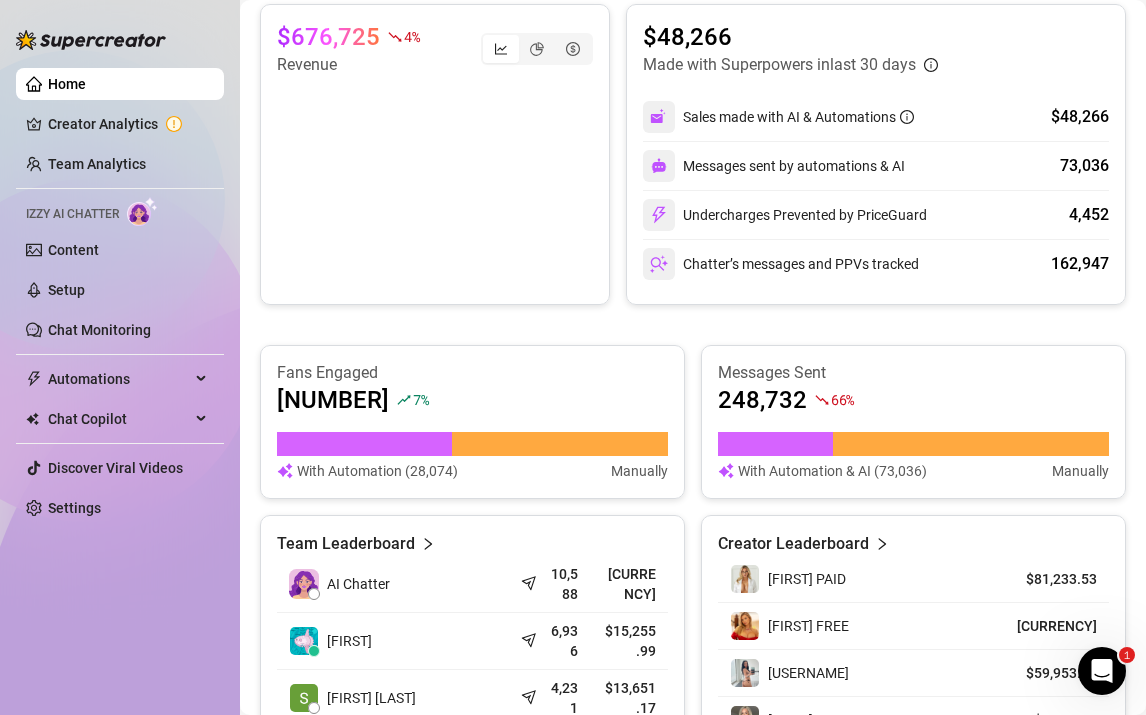 scroll, scrollTop: 516, scrollLeft: 0, axis: vertical 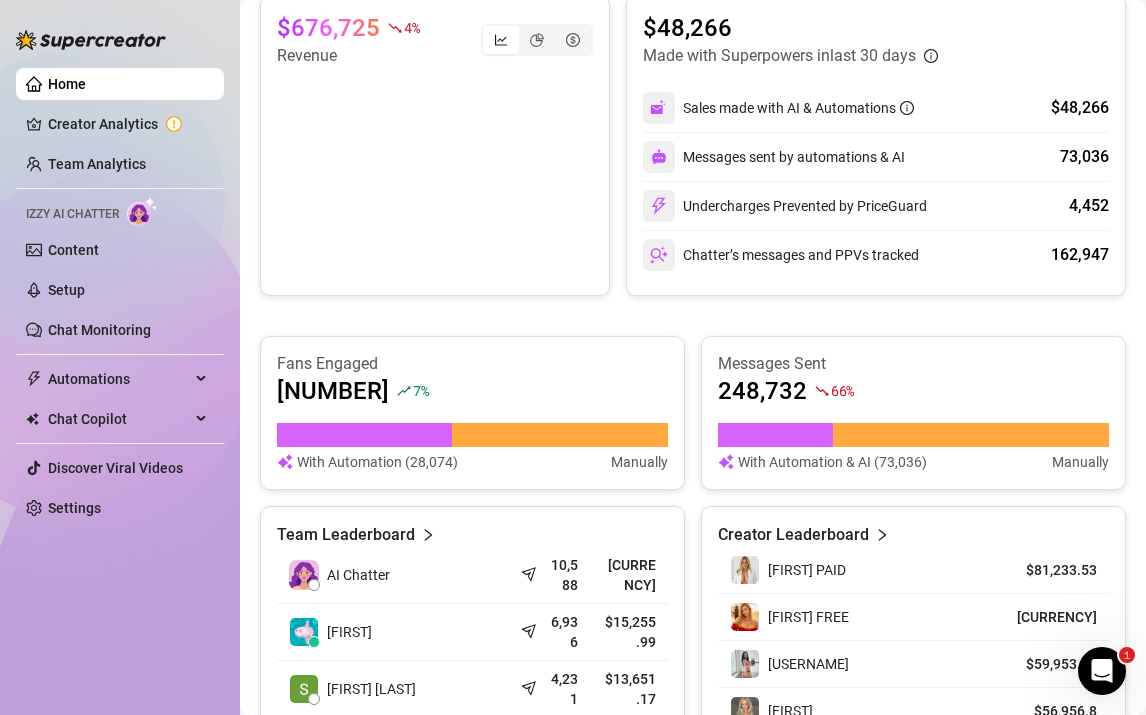 click on "Chatter’s messages and PPVs tracked 162,947" at bounding box center (876, 255) 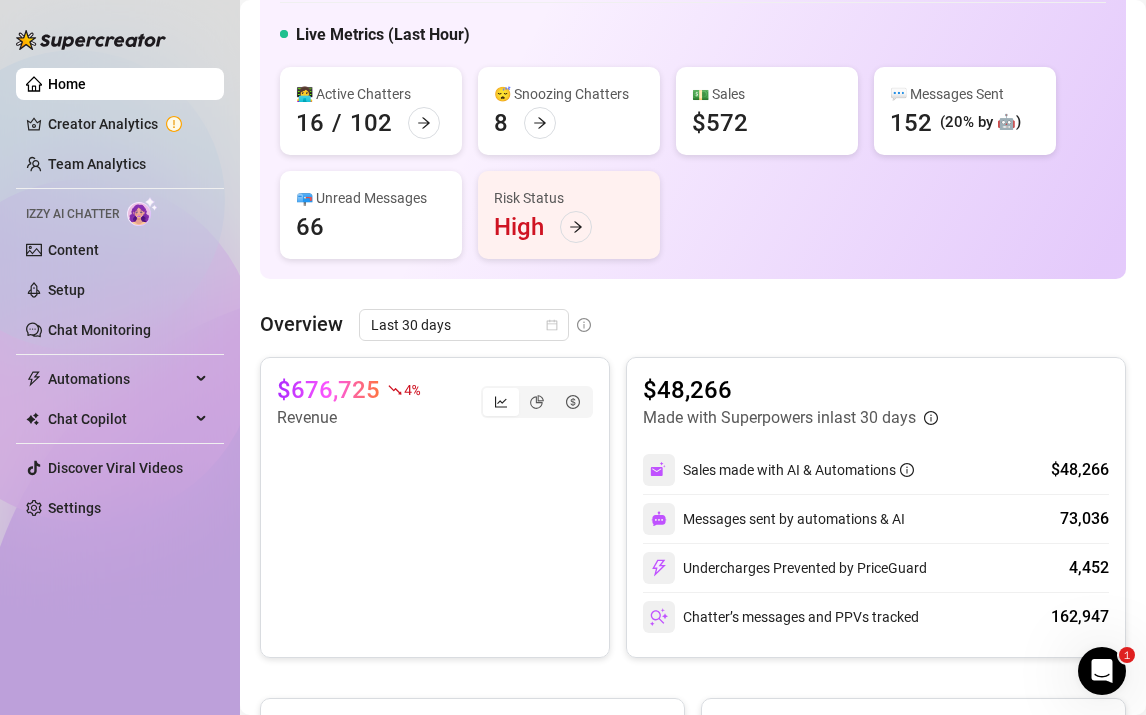 scroll, scrollTop: 0, scrollLeft: 0, axis: both 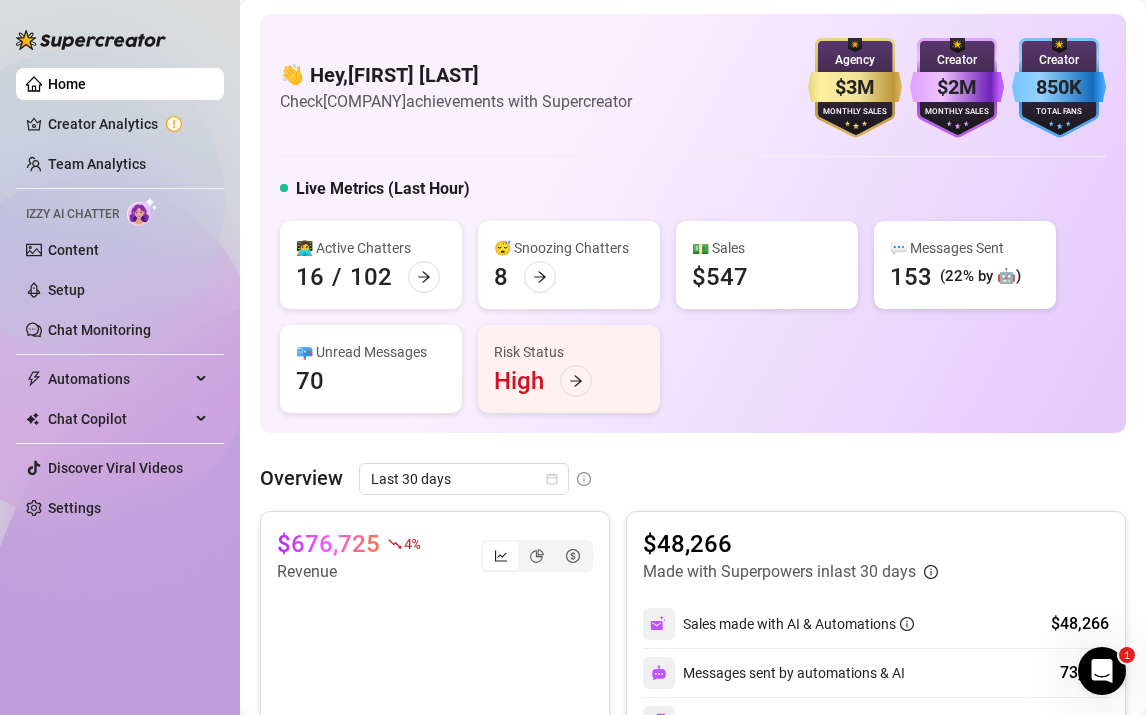 click on "👋 Hey, [FIRST] [LAST] Check [COMPANY]'s achievements with Supercreator $3M Agency Monthly Sales $2M Creator Monthly Sales 850K Creator Total Fans Live Metrics (Last Hour) 👩‍💻 Active Chatters 16 / 102 😴 Snoozing Chatters 8 💵 Sales $547 💬 Messages Sent 153 (22% by 🤖) 📪 Unread Messages 70 Risk Status High Overview Last 30 days $676,725 4 % Revenue $48,266 Made with Superpowers in last 30 days Sales made with AI & Automations $48,266 Messages sent by automations & AI 73,036 Undercharges Prevented by PriceGuard 4,452 Chatter’s messages and PPVs tracked 162,947 Fans Engaged 62,551 7 % With Automation (28,074) Manually Messages Sent 248,732 66 % With Automation & AI (73,036) Manually Team Leaderboard AI Chatter 10,588 $4,734.33 [FIRST] 6,936 $15,255.99 [FIRST] [LAST] 4,231 $13,651.17 z [FIRST] [LAST] 8,703 $13,635.97 [FIRST] [LAST] 4,963 $10,757.51 1 2 3 4 5 ••• 21 Creator Leaderboard [FIRST] PAID $81,233.53 [FIRST] FREE $69,032.84 [USERNAME] $59,953.34 [FIRST] $56,956.8 [FIRST] $47,966.66 1 2 3 4 5 6 71" at bounding box center (693, 1547) 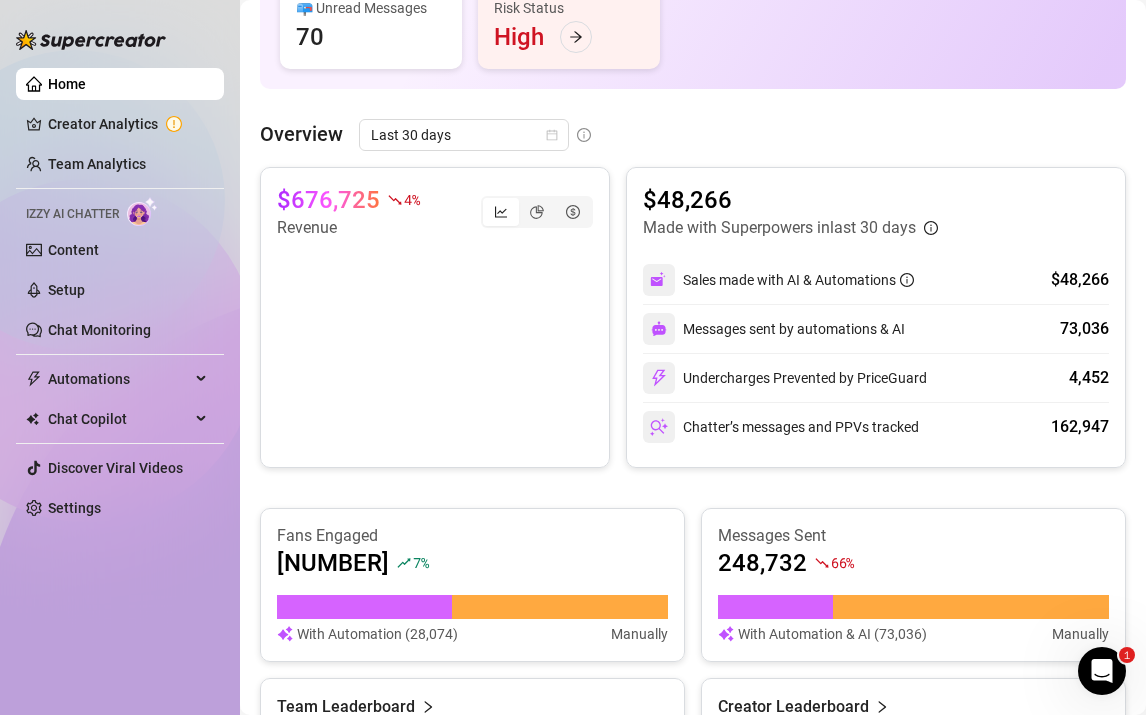 scroll, scrollTop: 367, scrollLeft: 0, axis: vertical 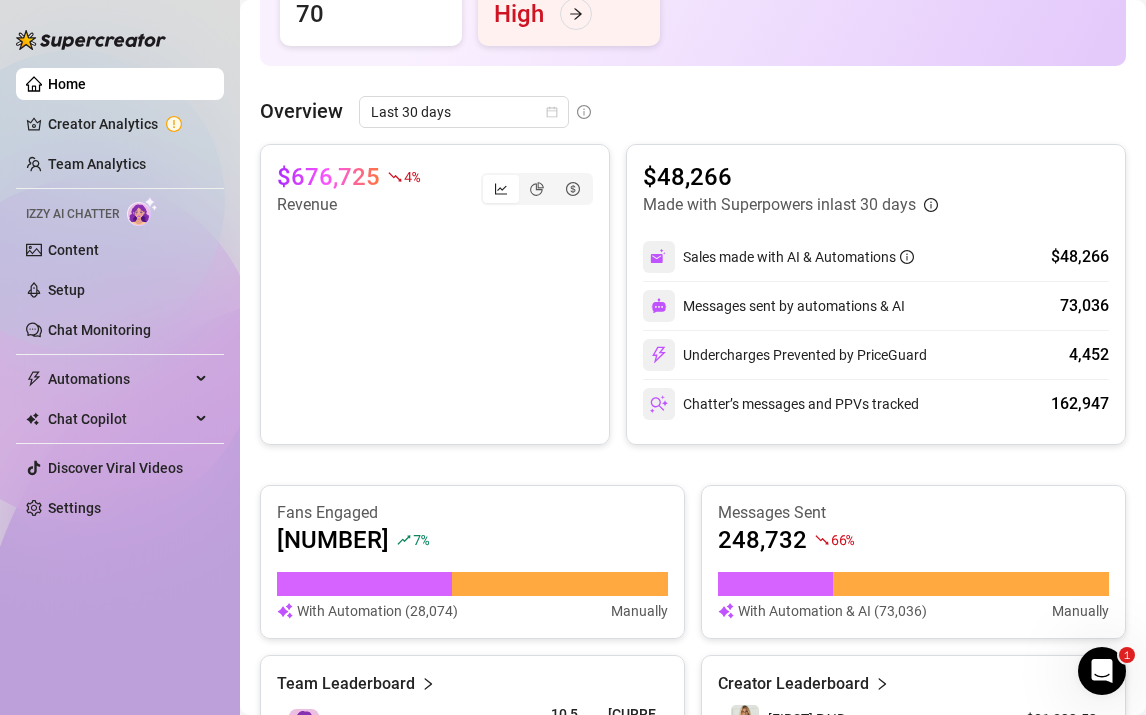click on "Chatter’s messages and PPVs tracked" at bounding box center (781, 404) 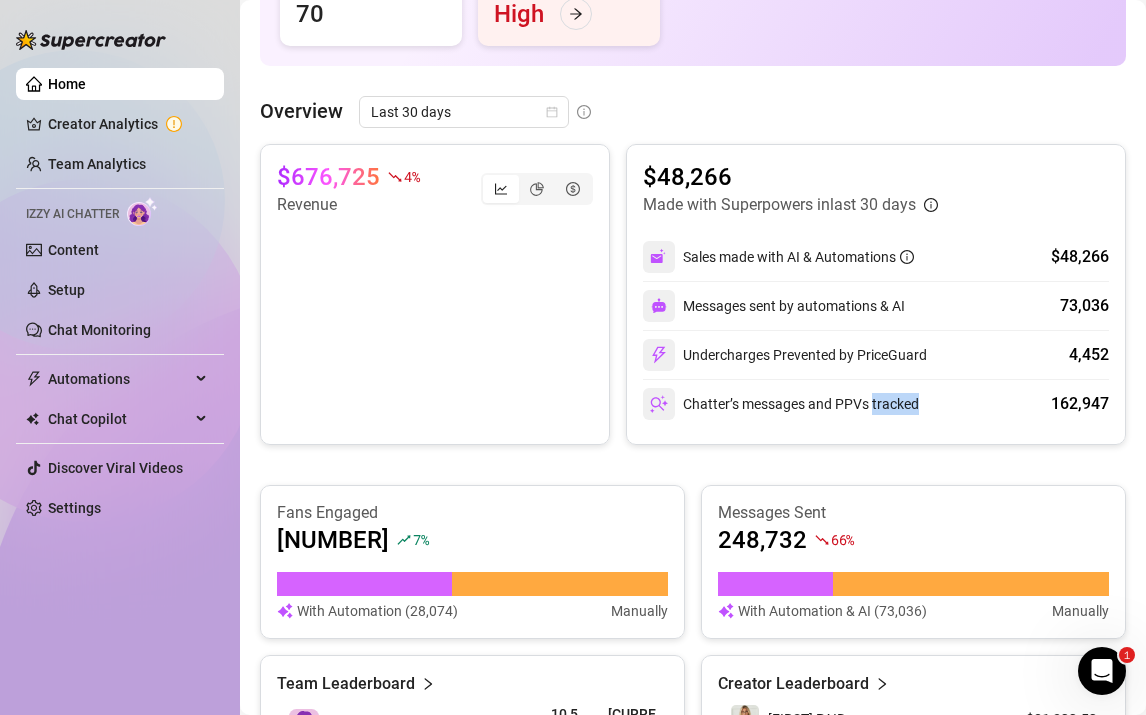click at bounding box center [659, 404] 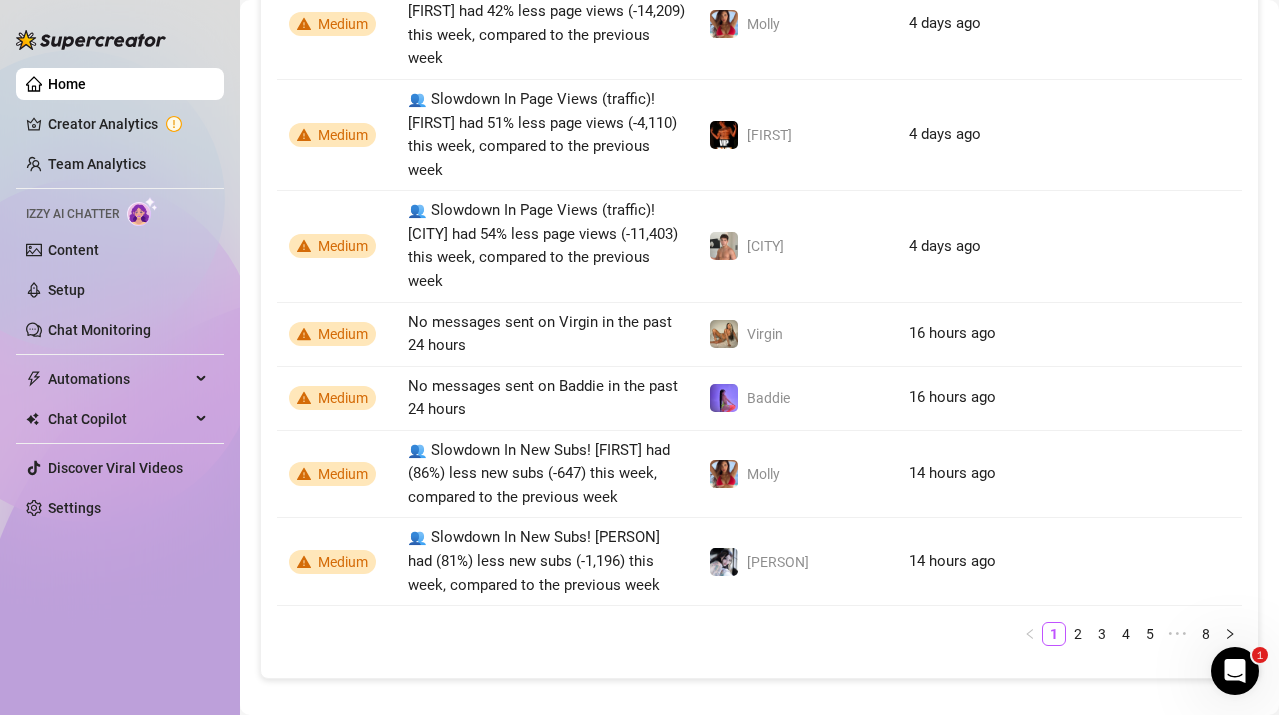 scroll, scrollTop: 1944, scrollLeft: 0, axis: vertical 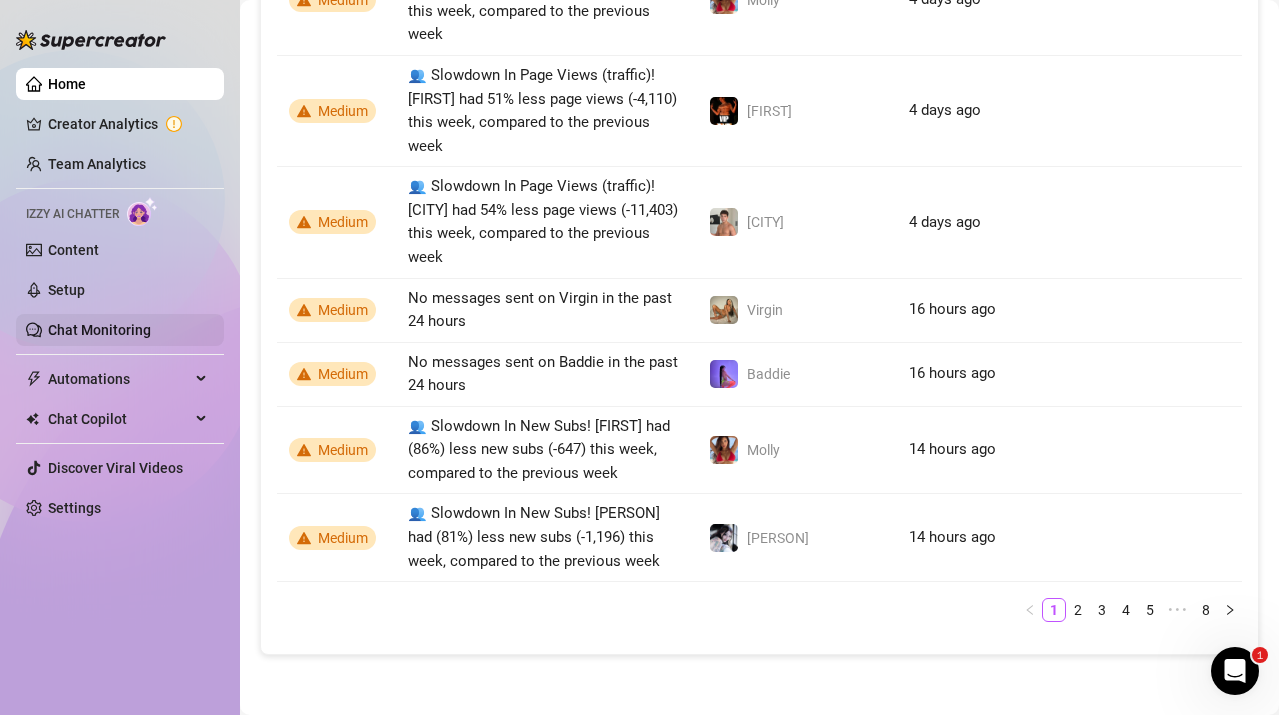 click on "Chat Monitoring" at bounding box center [99, 330] 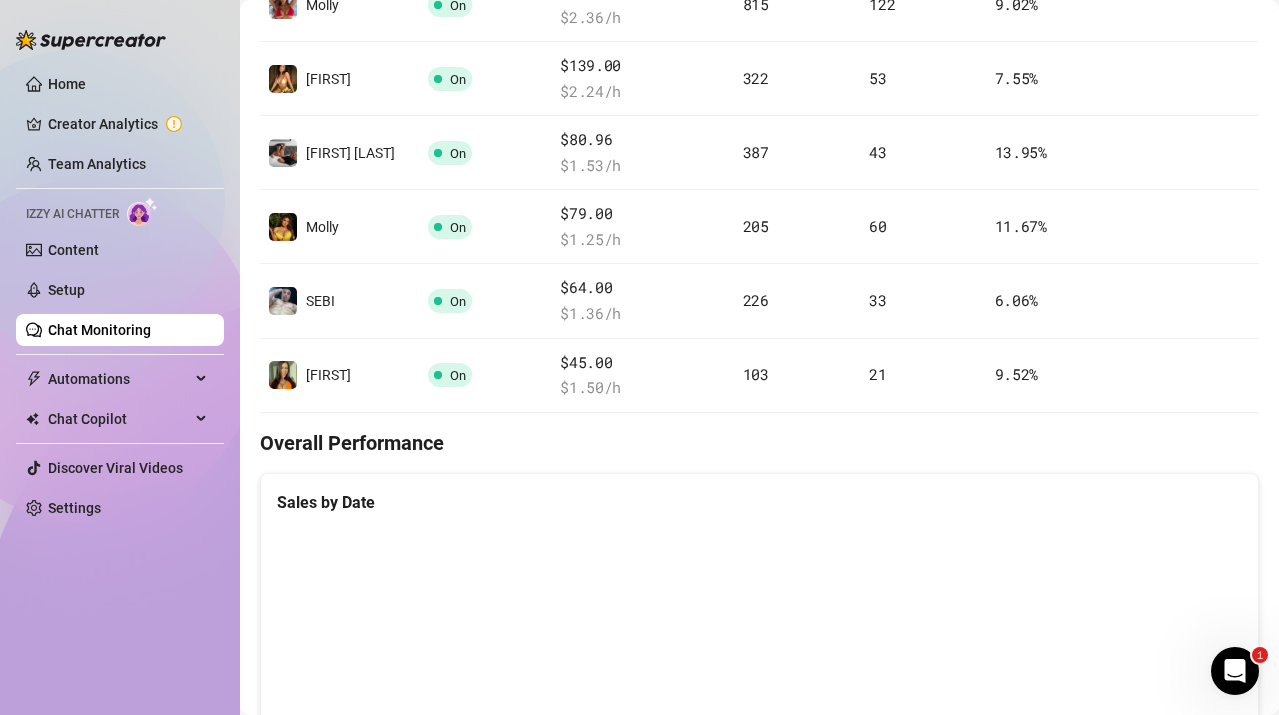 scroll, scrollTop: 0, scrollLeft: 0, axis: both 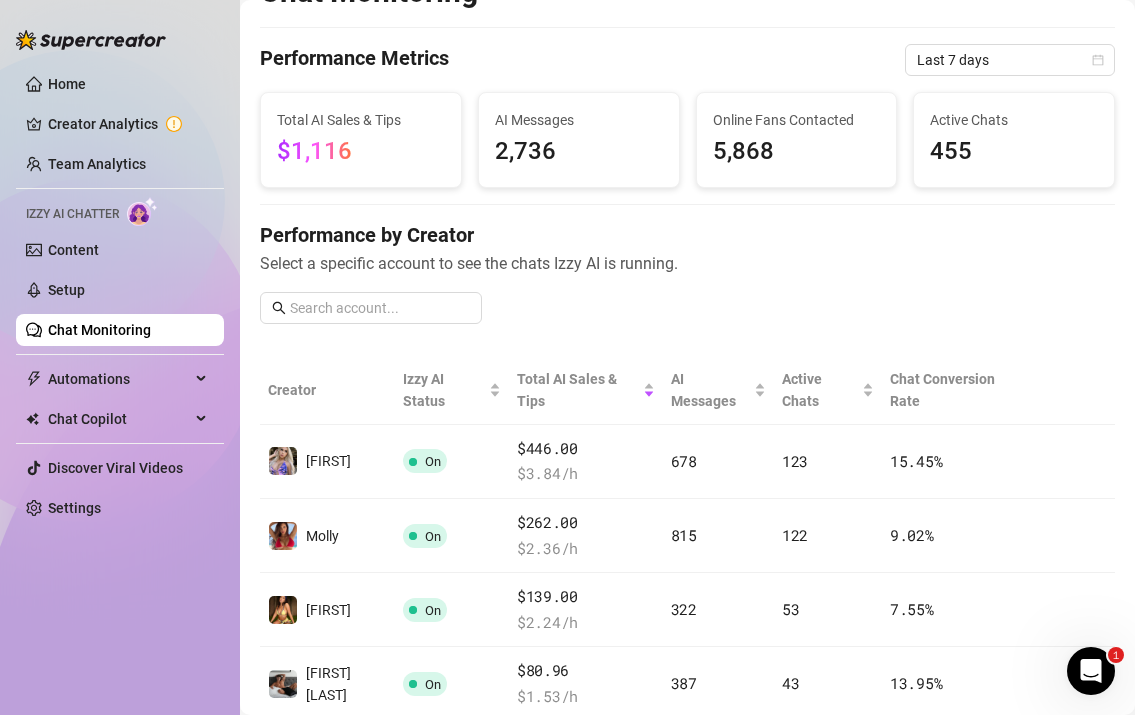 click on "Home Creator Analytics   Team Analytics Izzy AI Chatter Content Setup Chat Monitoring Automations Chat Copilot Discover Viral Videos Settings" at bounding box center [120, 296] 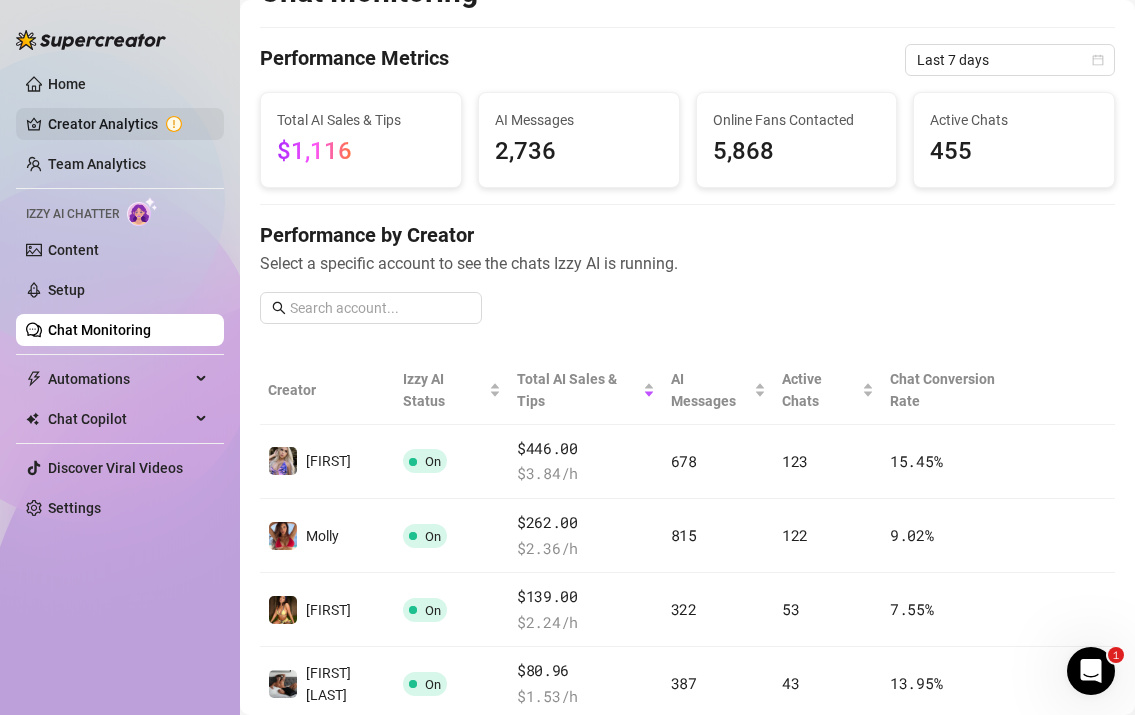 click on "Creator Analytics" at bounding box center [128, 124] 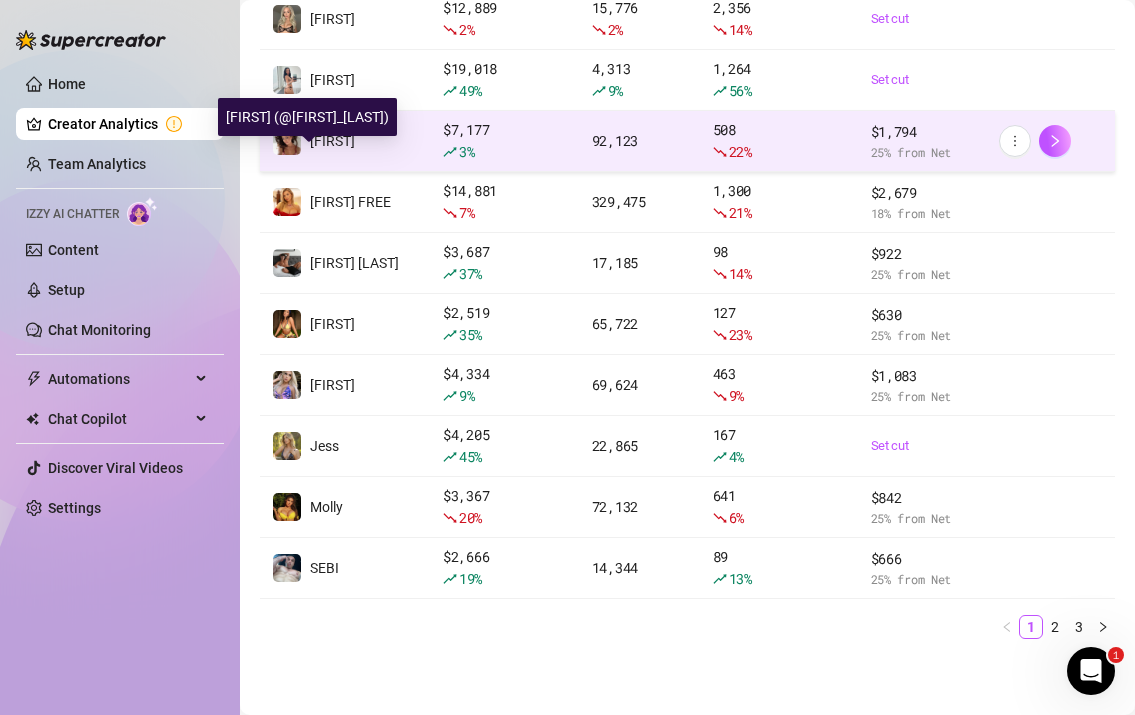 scroll, scrollTop: 292, scrollLeft: 0, axis: vertical 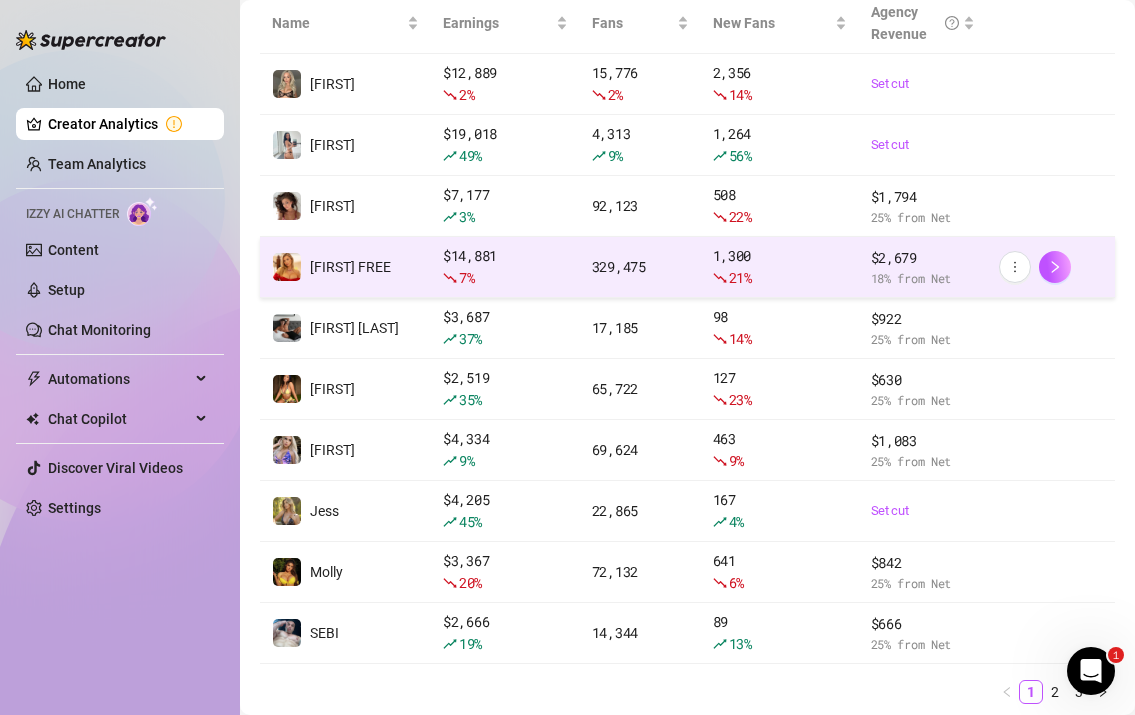 click on "[FIRST] FREE" at bounding box center [345, 267] 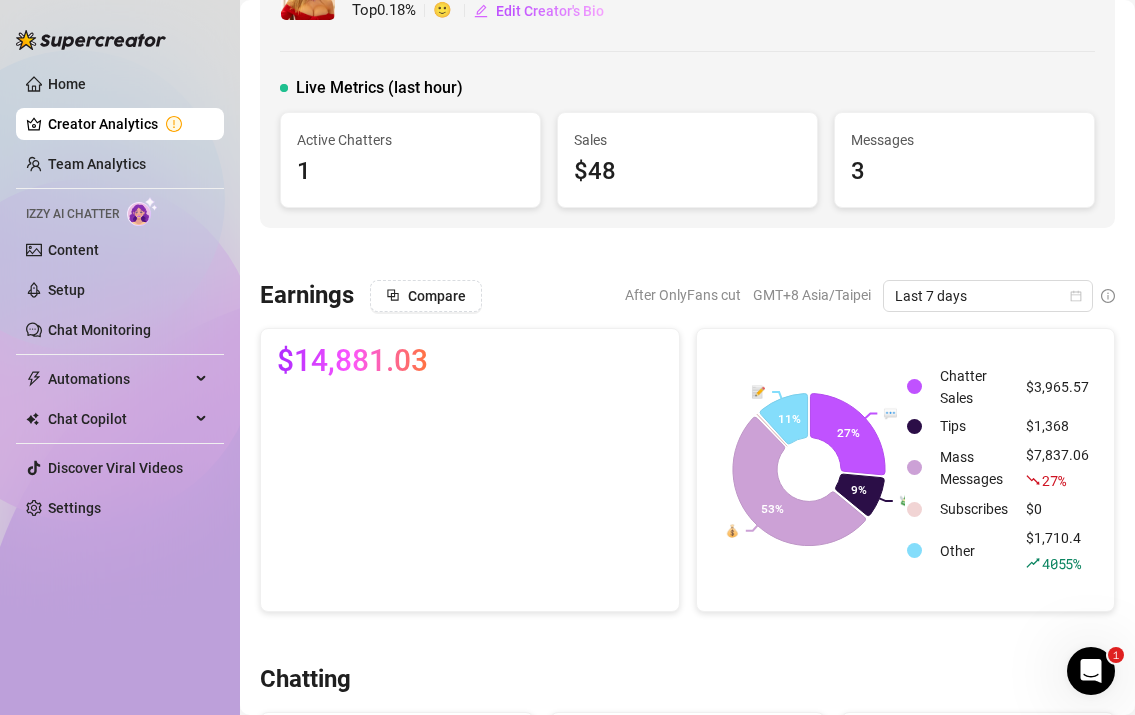 scroll, scrollTop: 77, scrollLeft: 0, axis: vertical 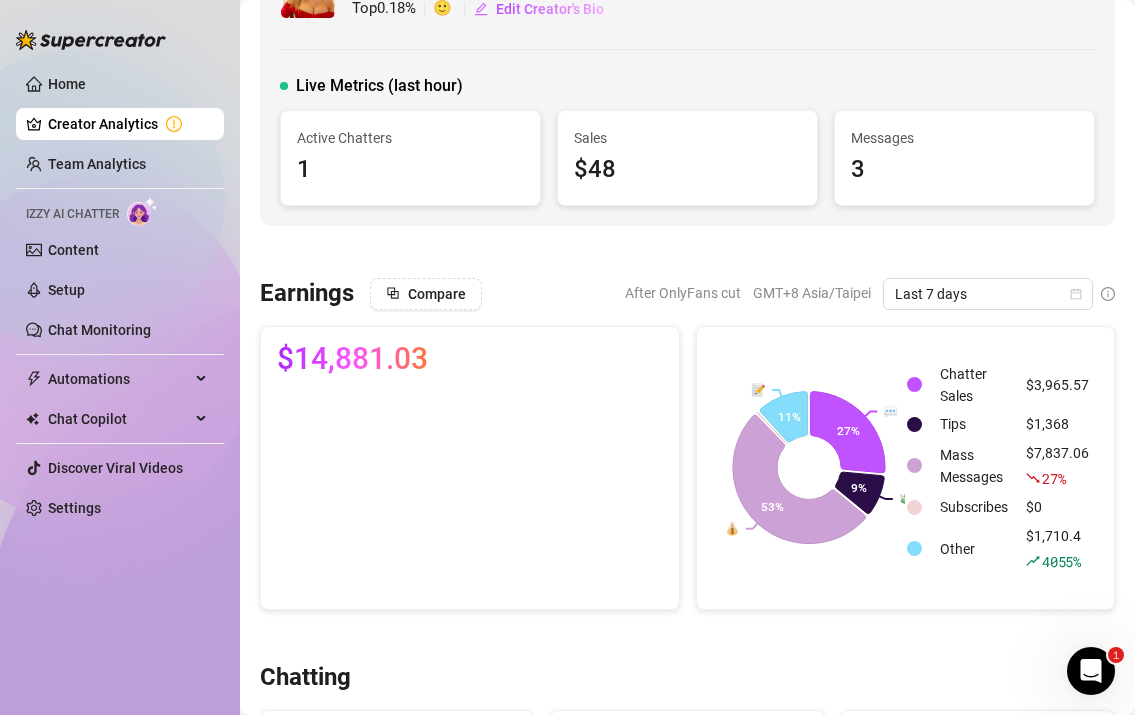 click on "Messages" at bounding box center (964, 138) 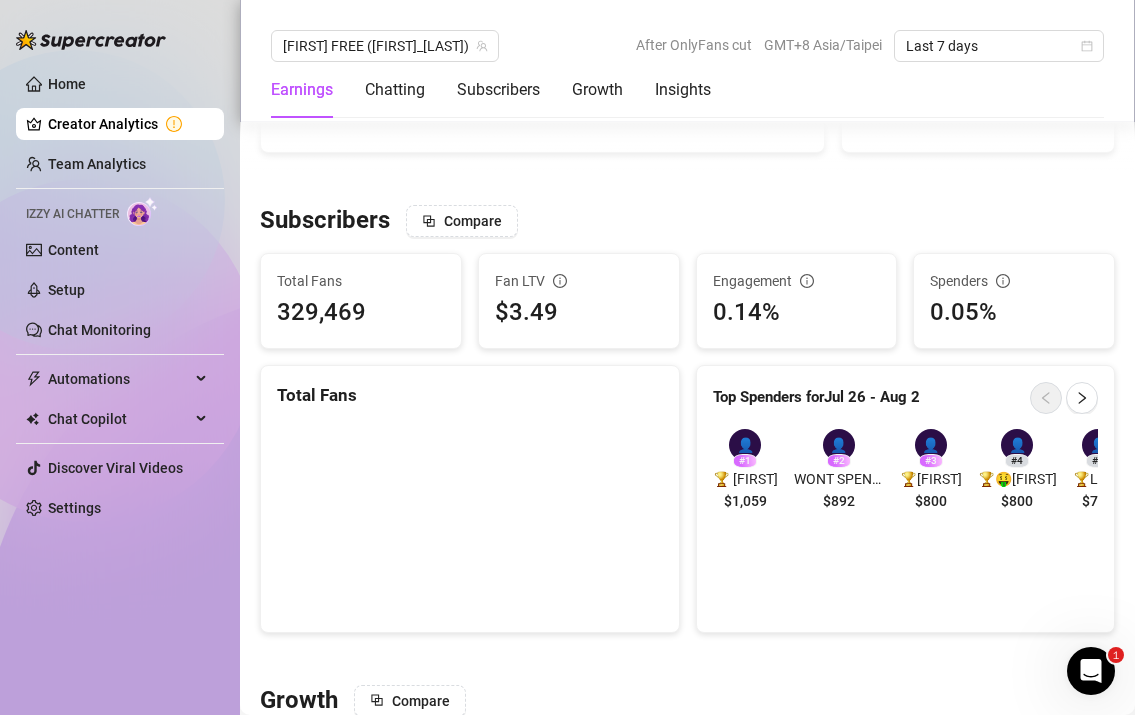 scroll, scrollTop: 1488, scrollLeft: 0, axis: vertical 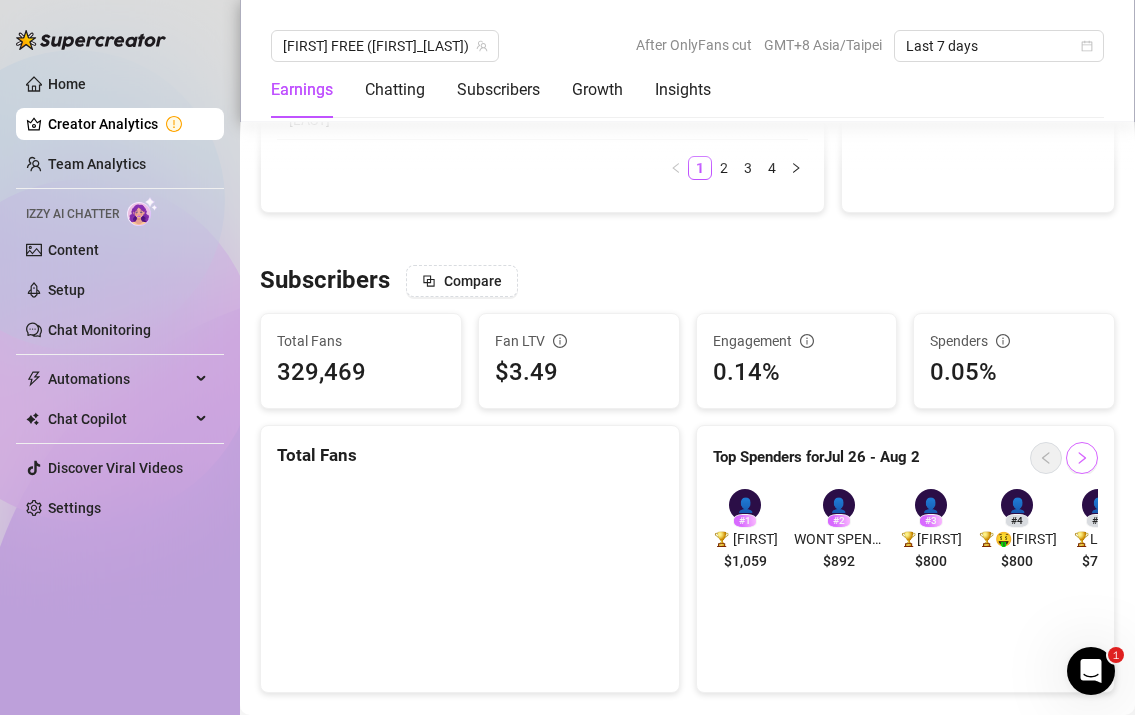 click at bounding box center (1082, 458) 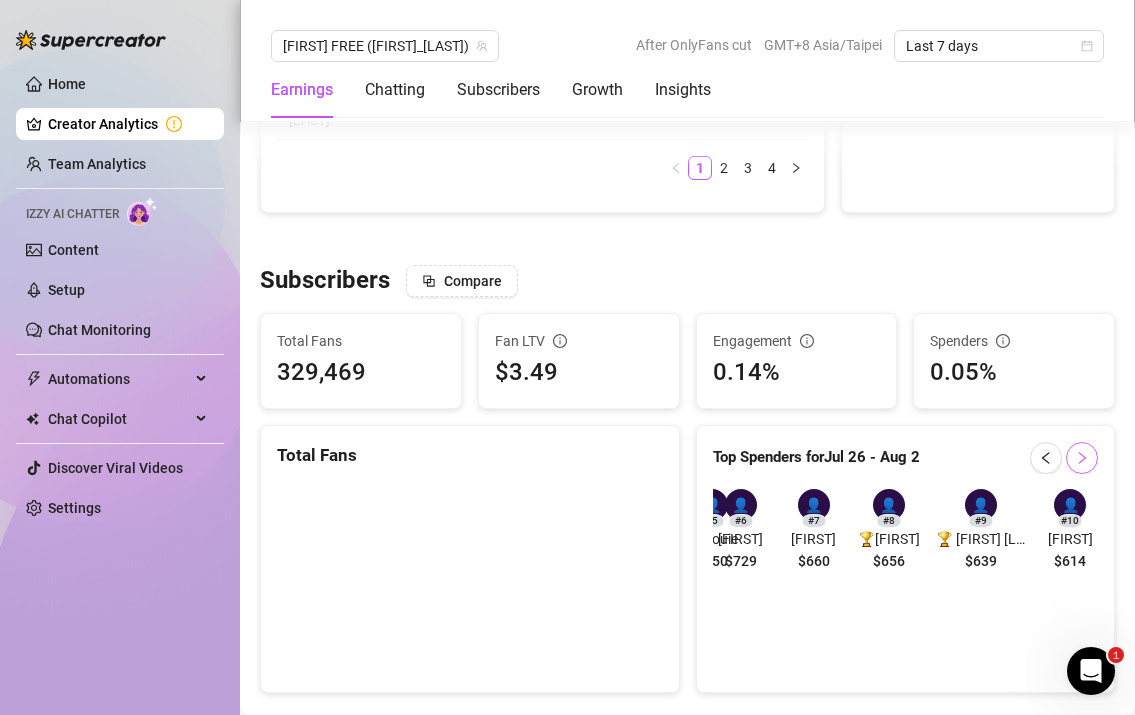 click at bounding box center [1082, 458] 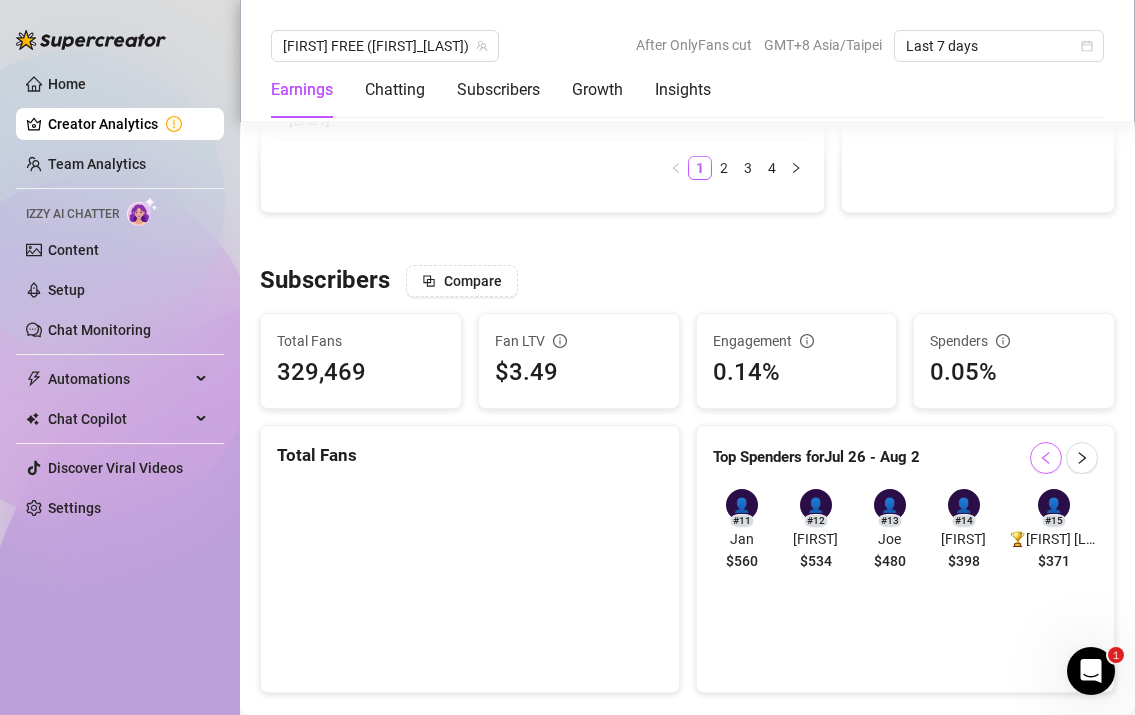 click at bounding box center [1046, 458] 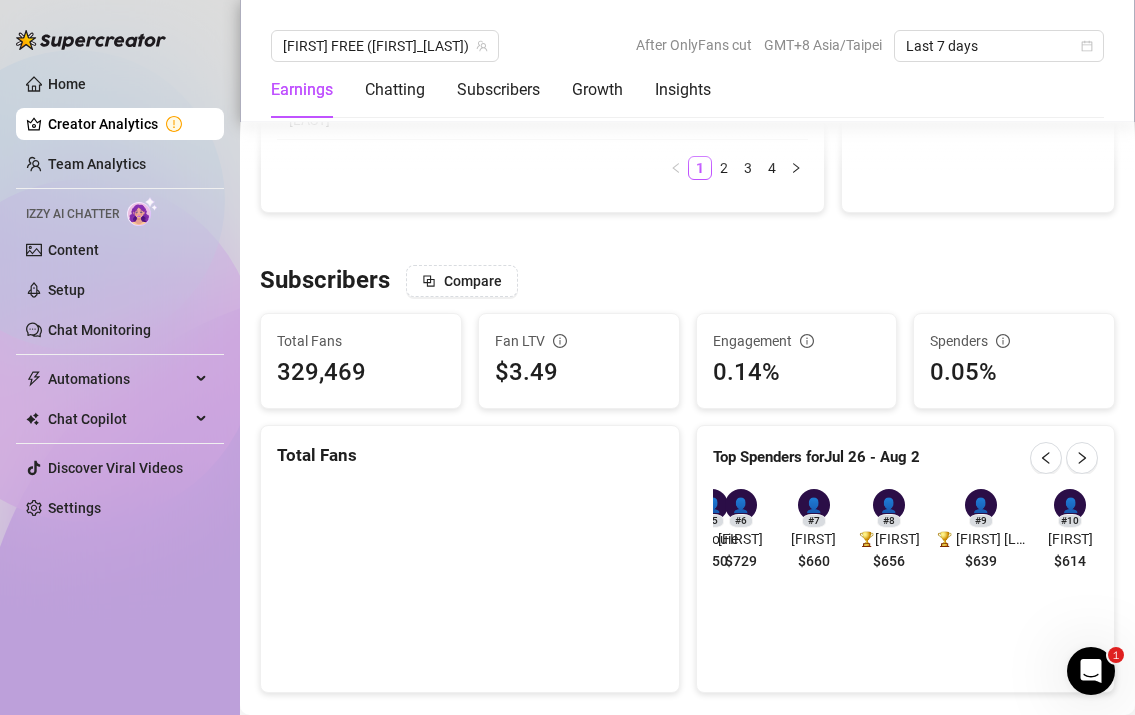 click on "# 6" at bounding box center [741, 521] 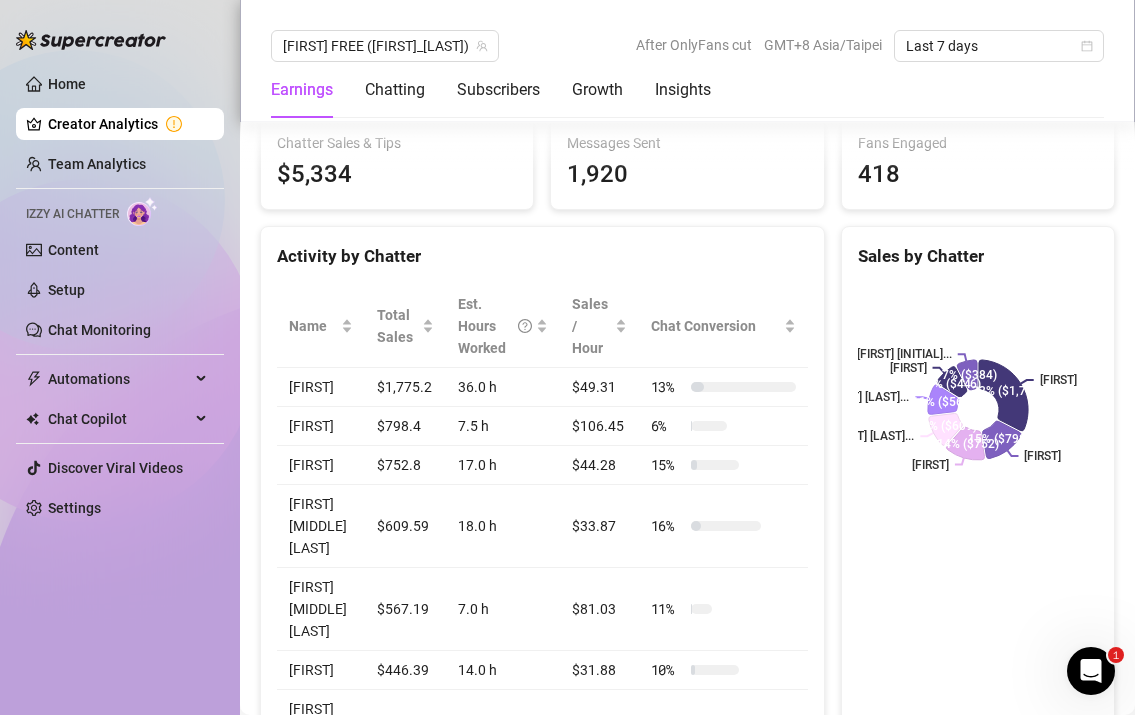 scroll, scrollTop: 615, scrollLeft: 0, axis: vertical 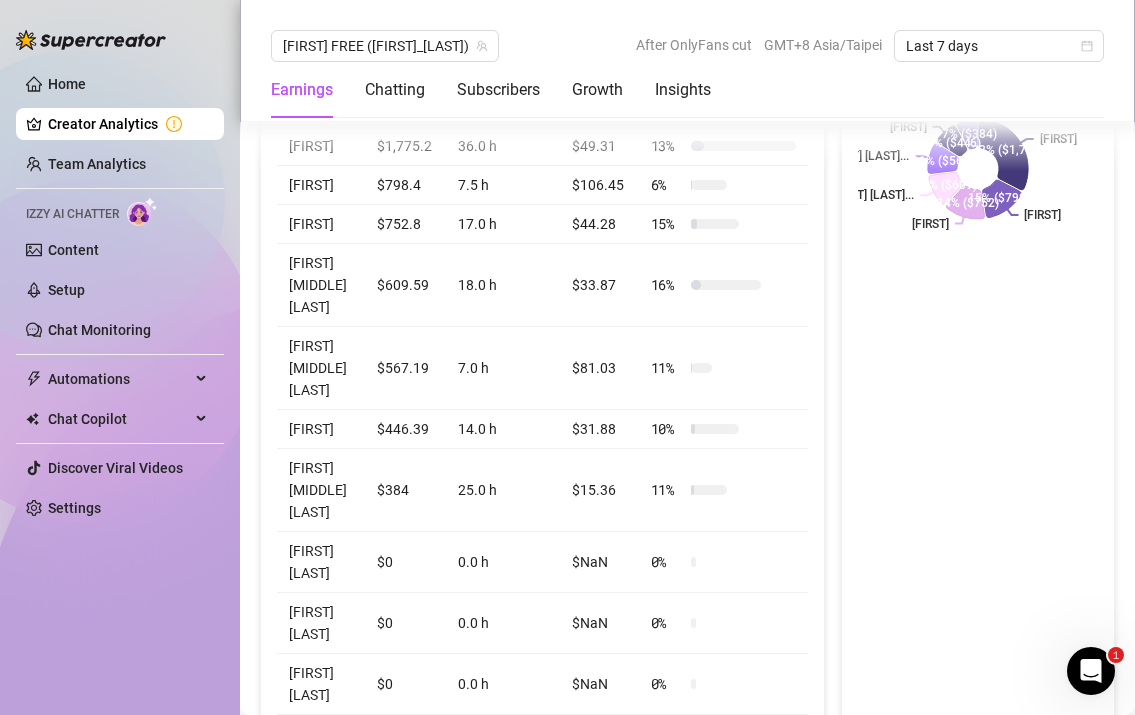 click on "0 %" at bounding box center [723, 562] 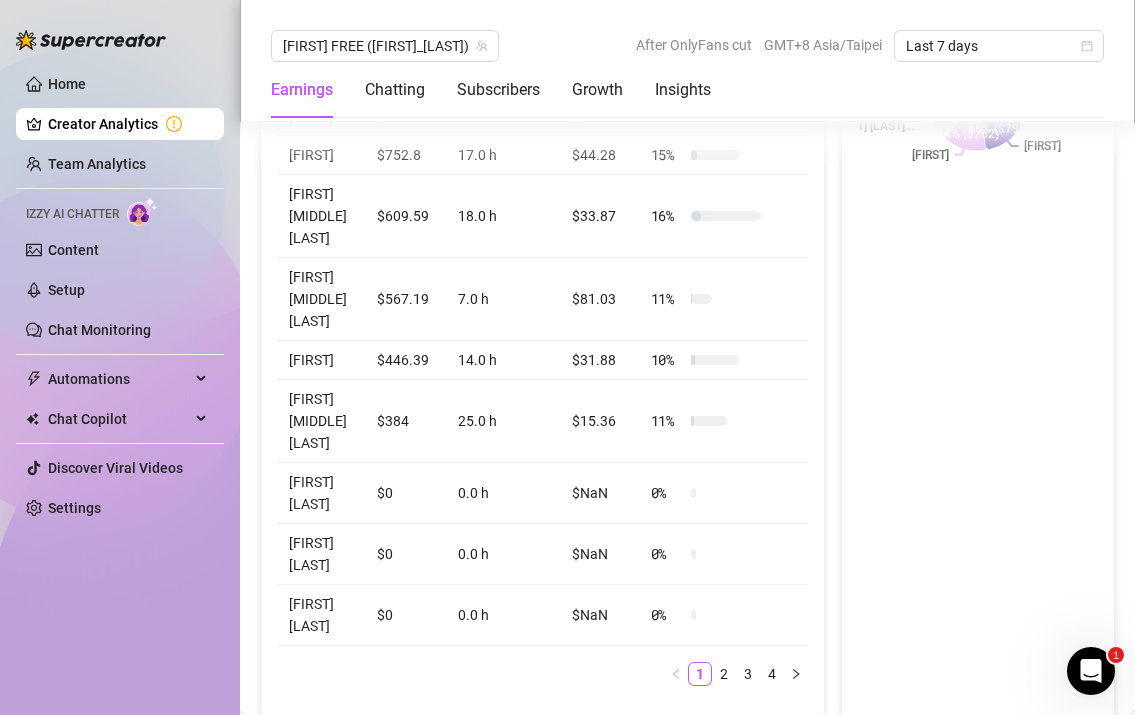 scroll, scrollTop: 984, scrollLeft: 0, axis: vertical 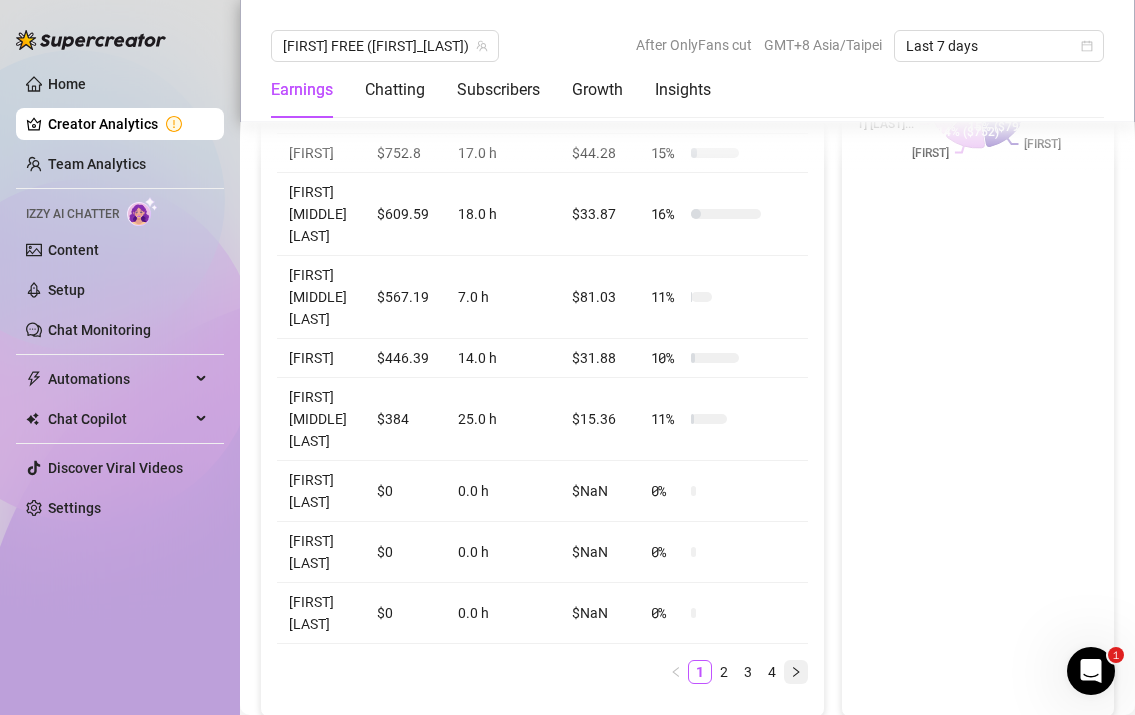 click 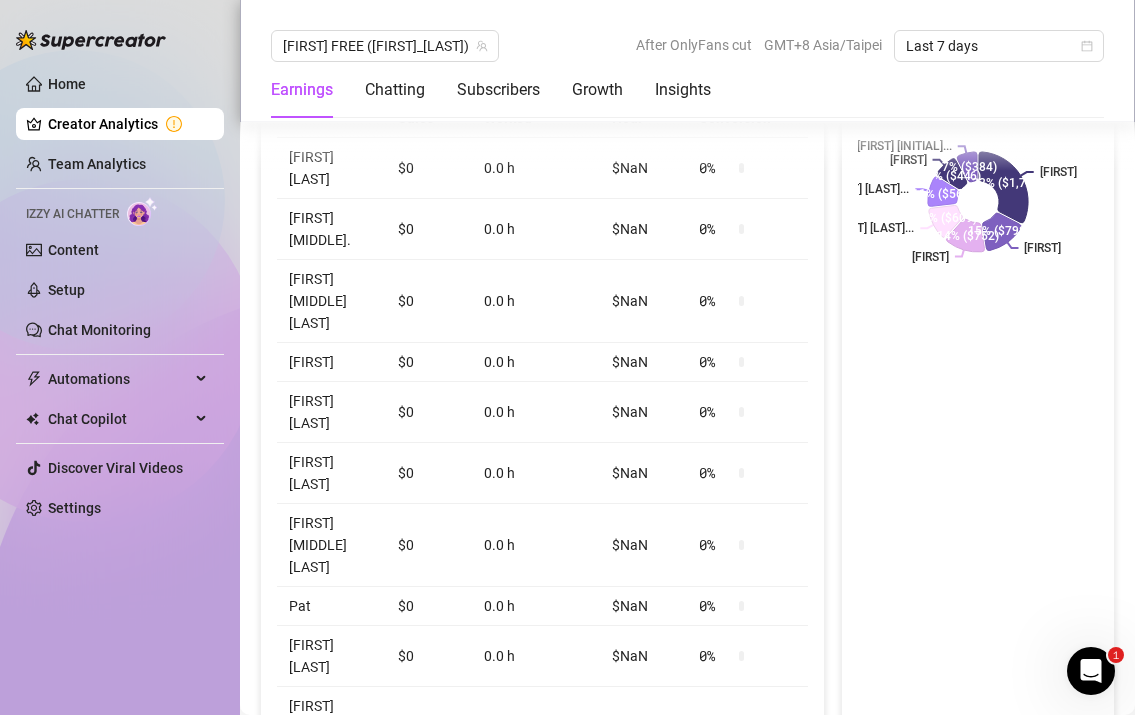 scroll, scrollTop: 971, scrollLeft: 0, axis: vertical 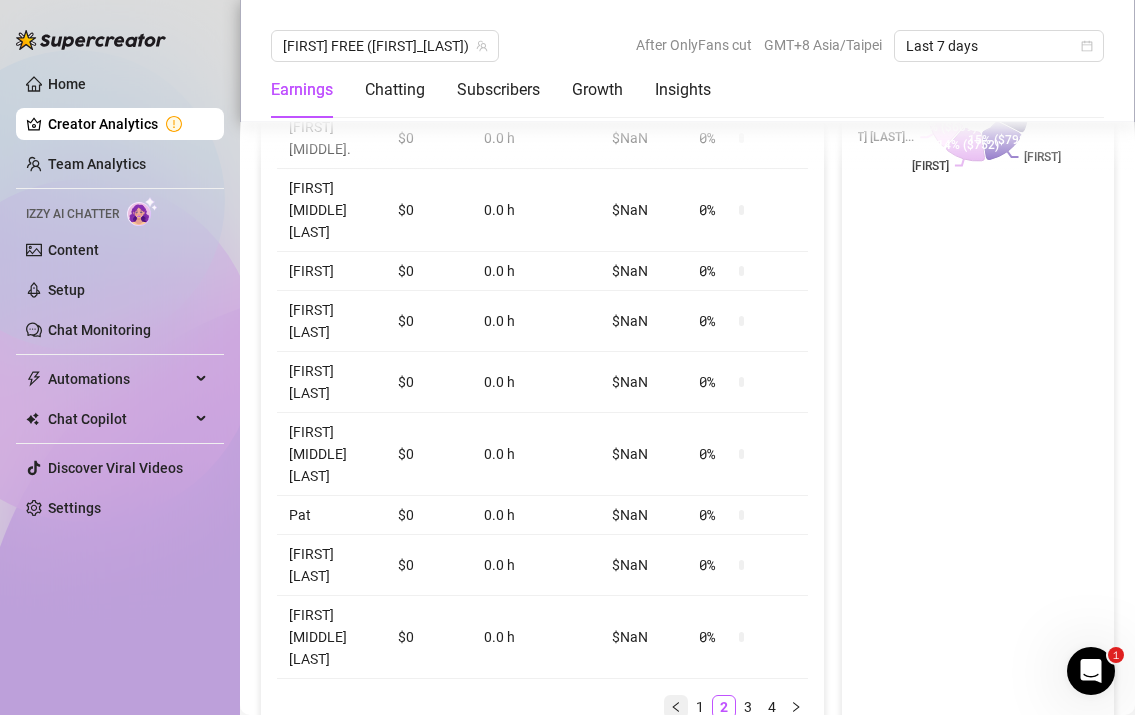 click 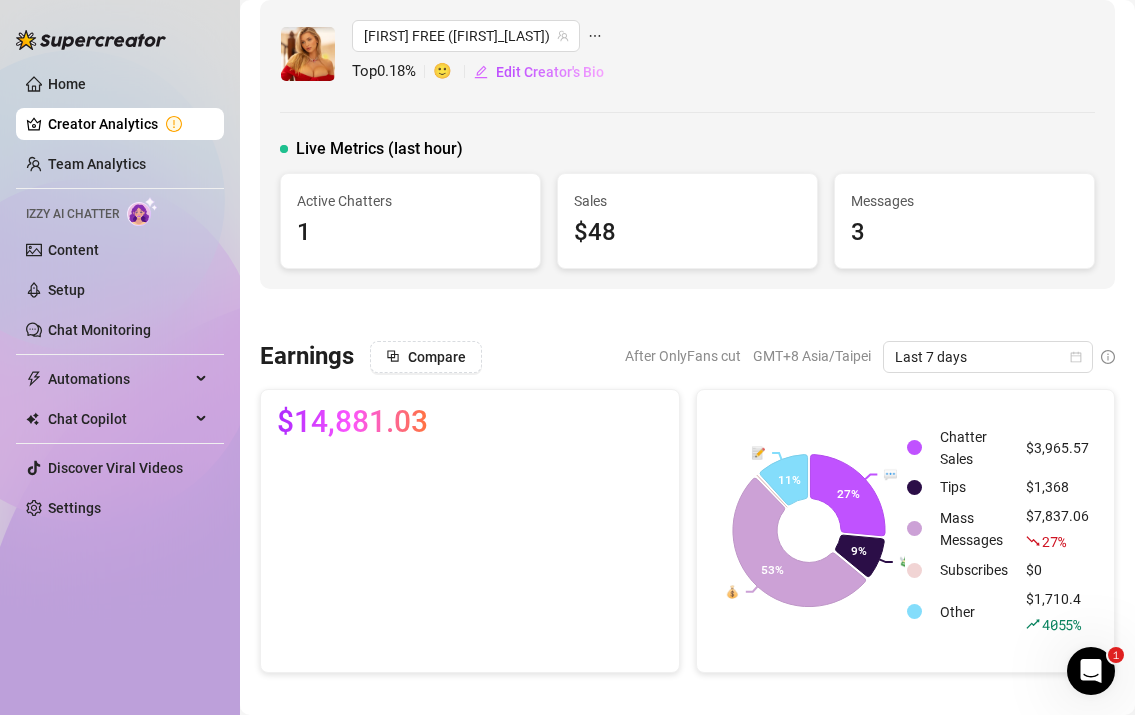 scroll, scrollTop: 0, scrollLeft: 0, axis: both 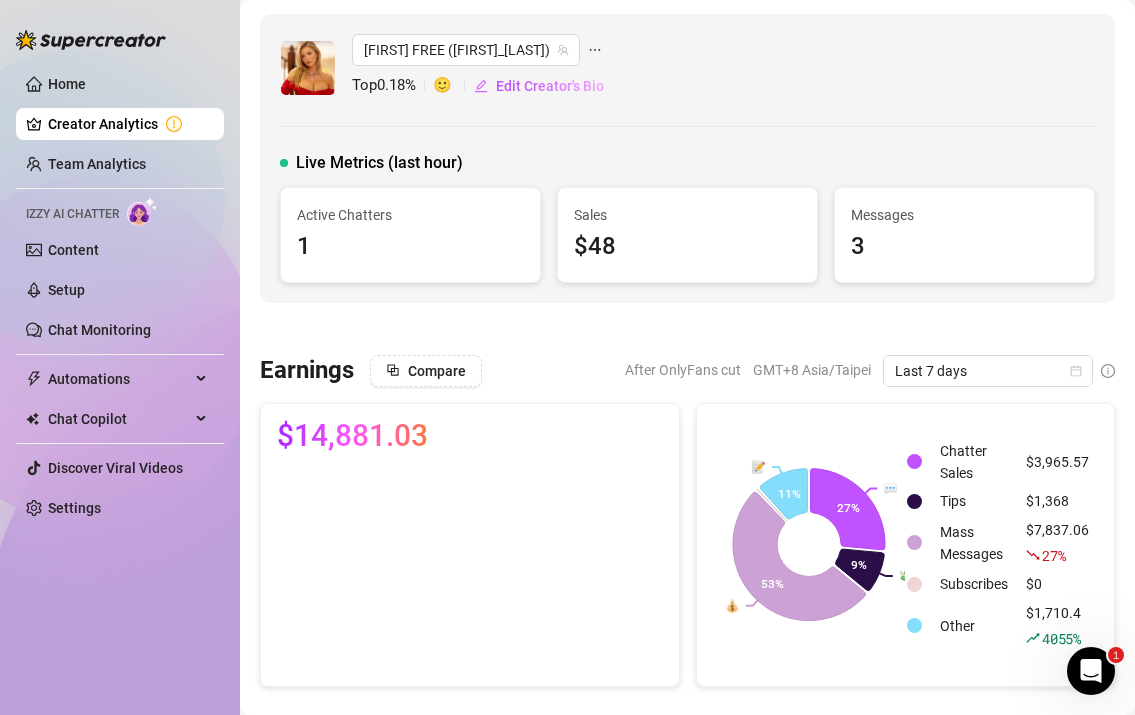 click on "Messages" at bounding box center [964, 215] 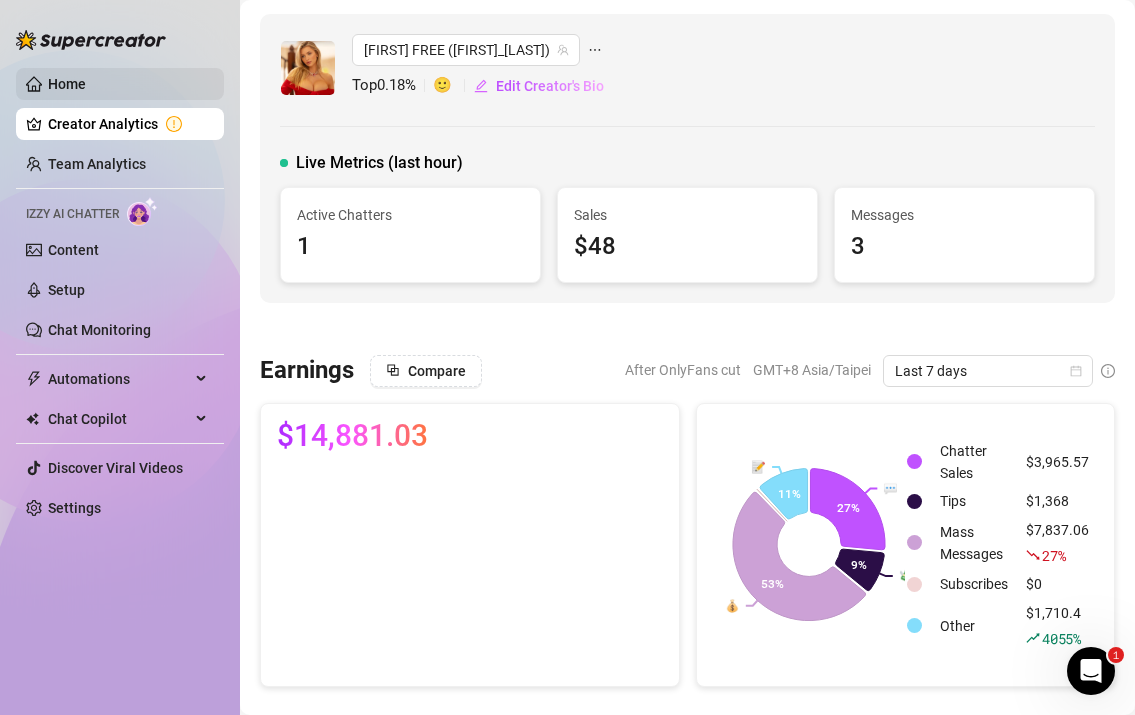 click on "Home" at bounding box center (67, 84) 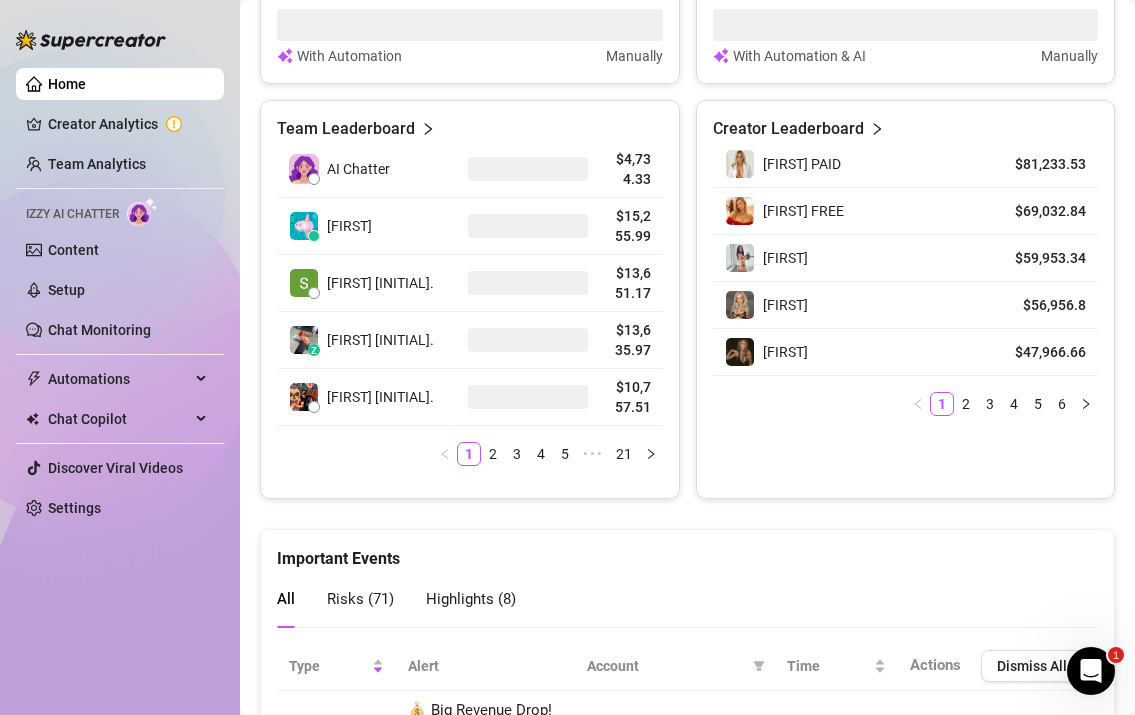 scroll, scrollTop: 1223, scrollLeft: 0, axis: vertical 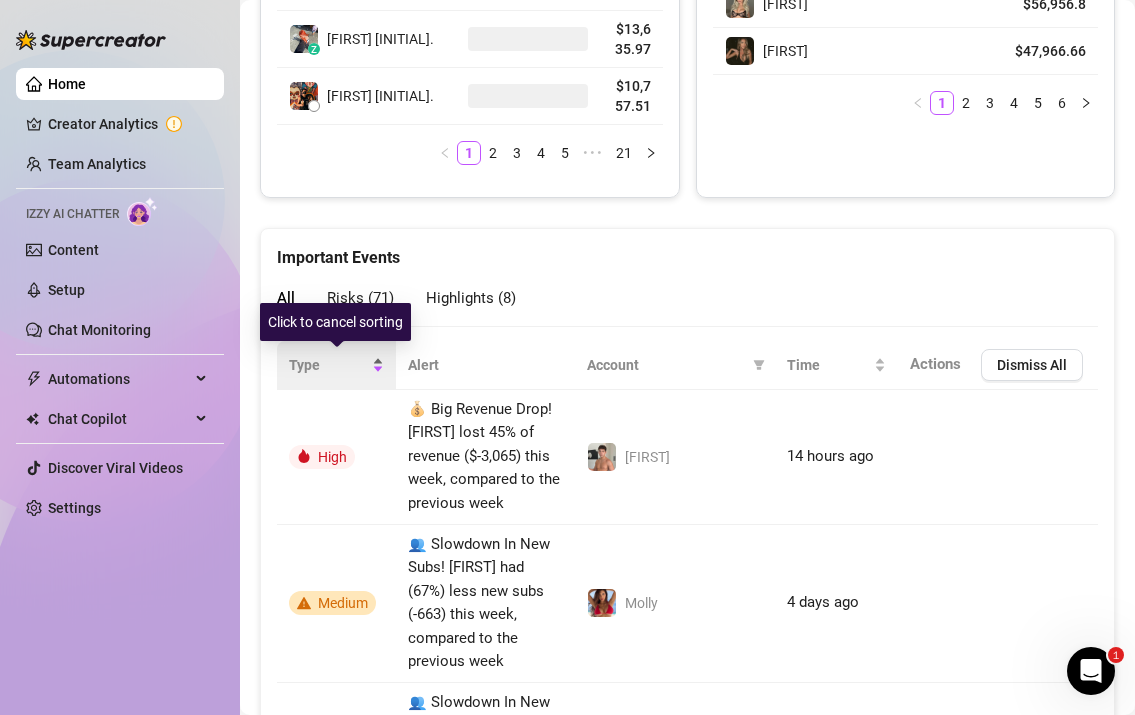 click on "Type" at bounding box center (336, 365) 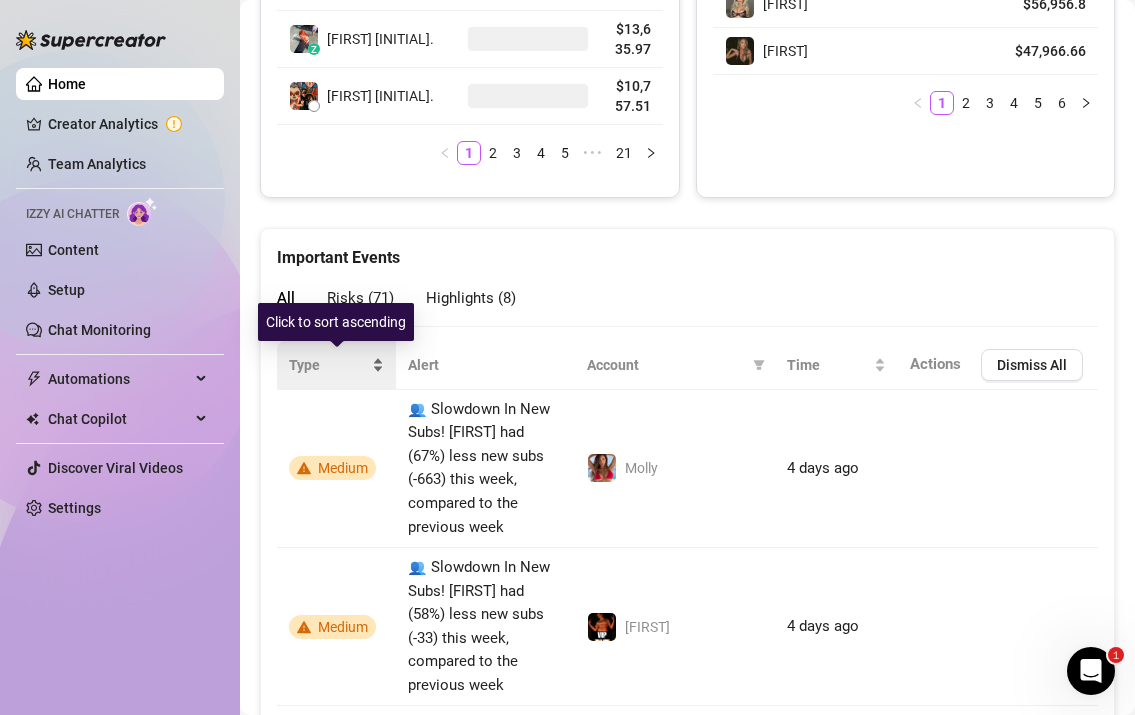click on "Type" at bounding box center [336, 365] 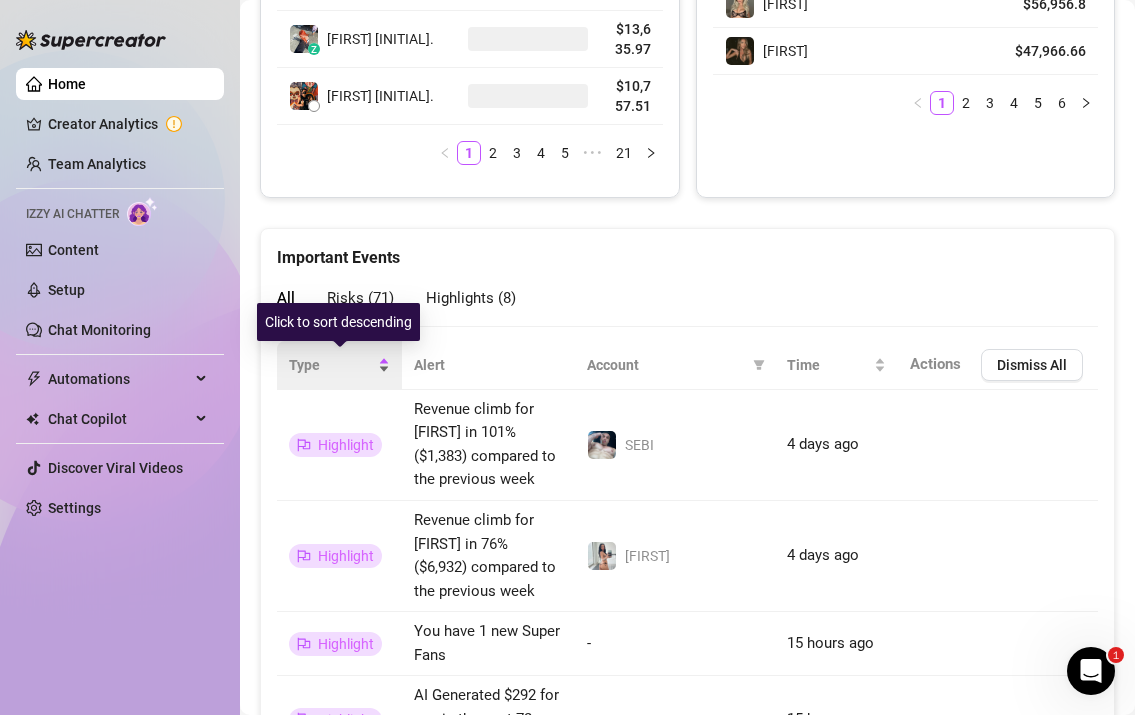 click on "Type" at bounding box center [339, 365] 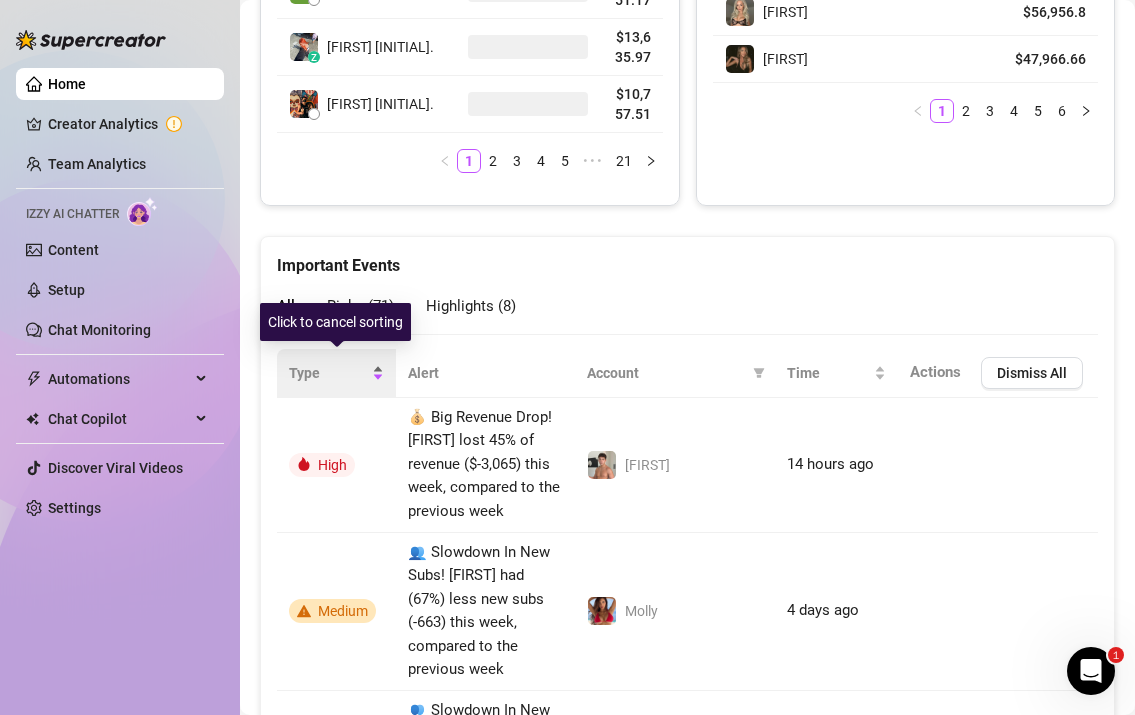 scroll, scrollTop: 1231, scrollLeft: 0, axis: vertical 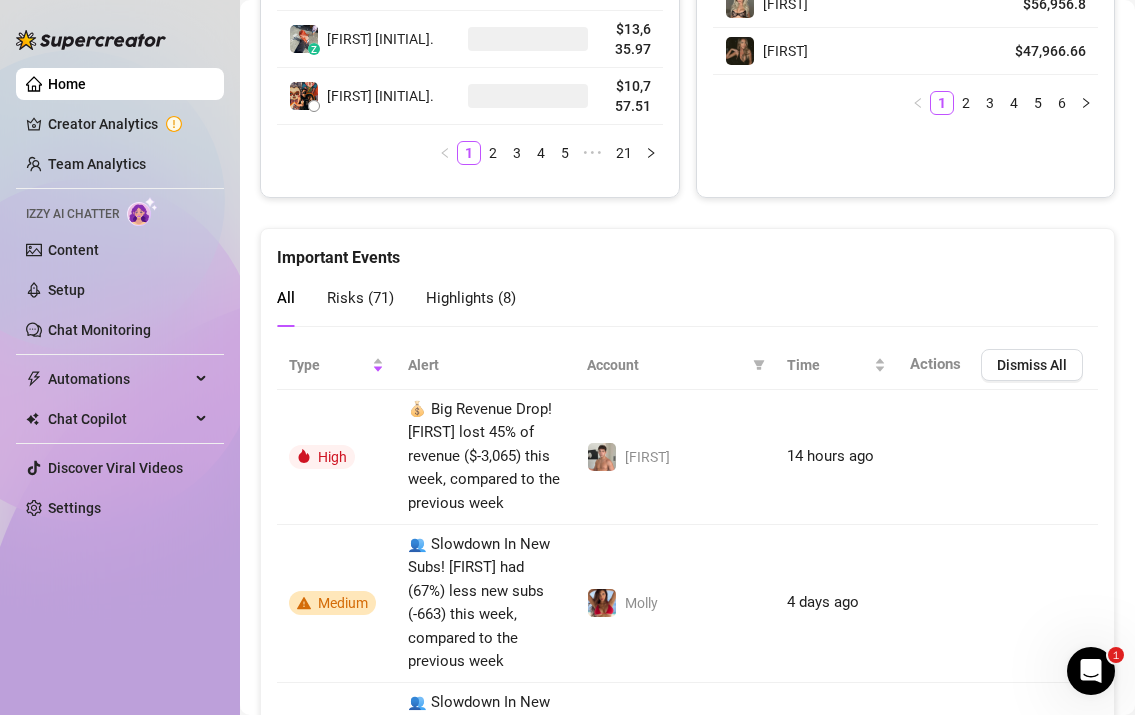 click on "Risks ( 71 )" at bounding box center [360, 298] 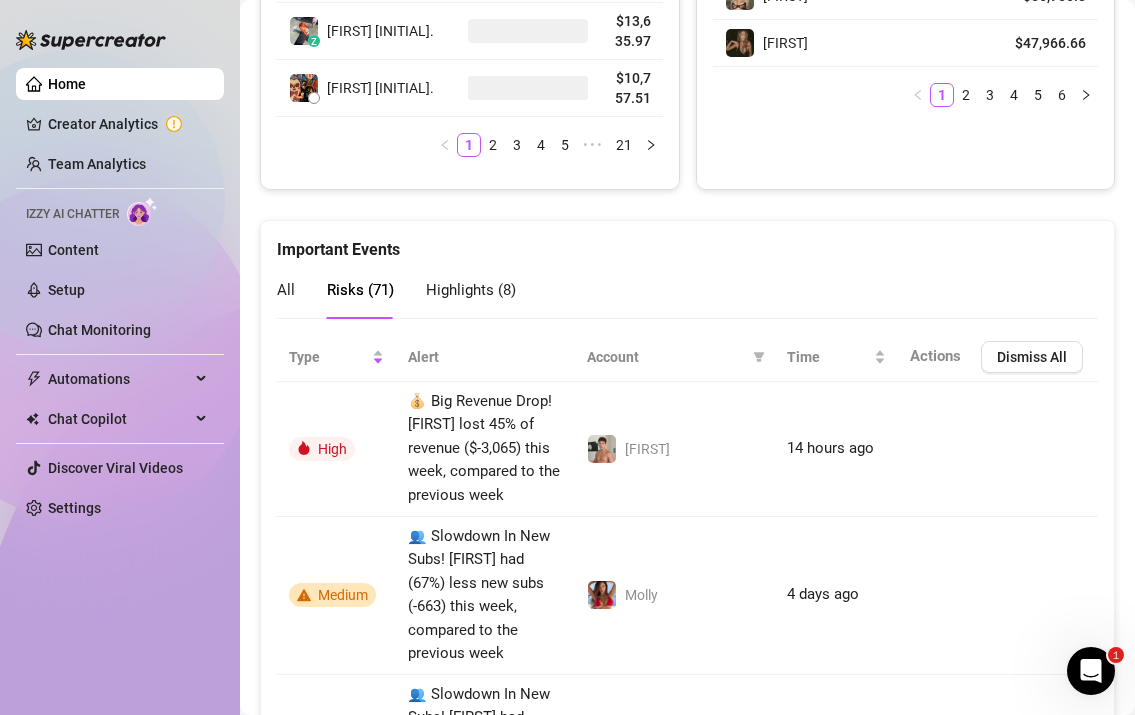 scroll, scrollTop: 1223, scrollLeft: 0, axis: vertical 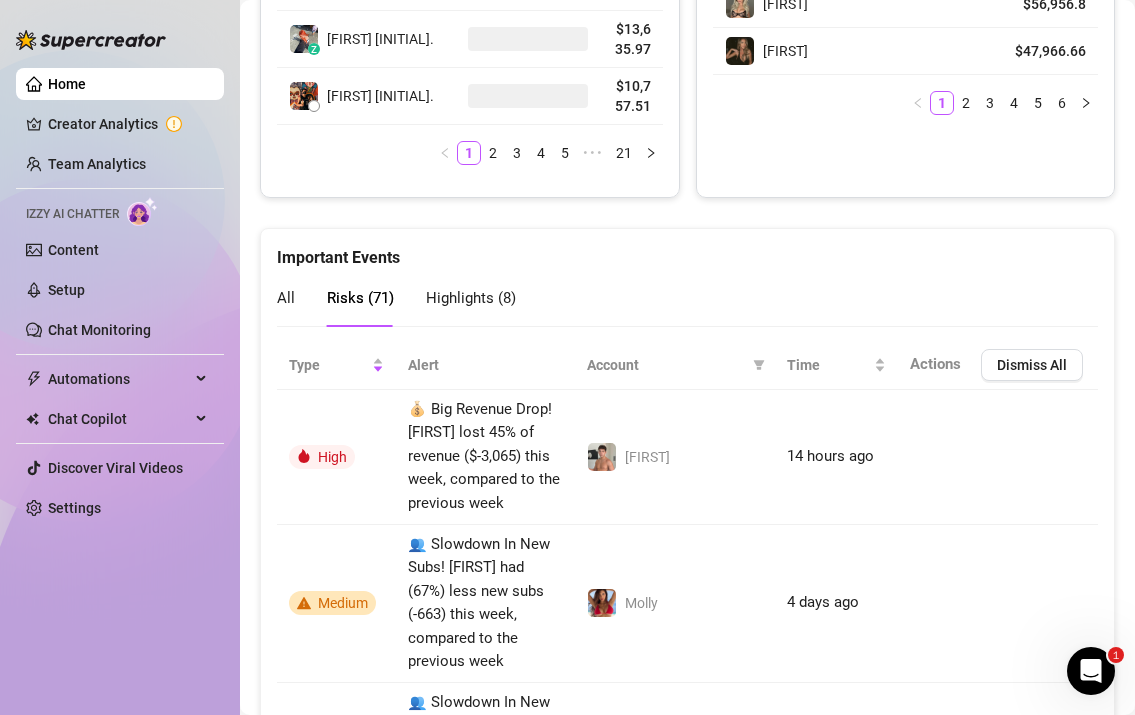 click on "Highlights ( 8 )" at bounding box center (471, 298) 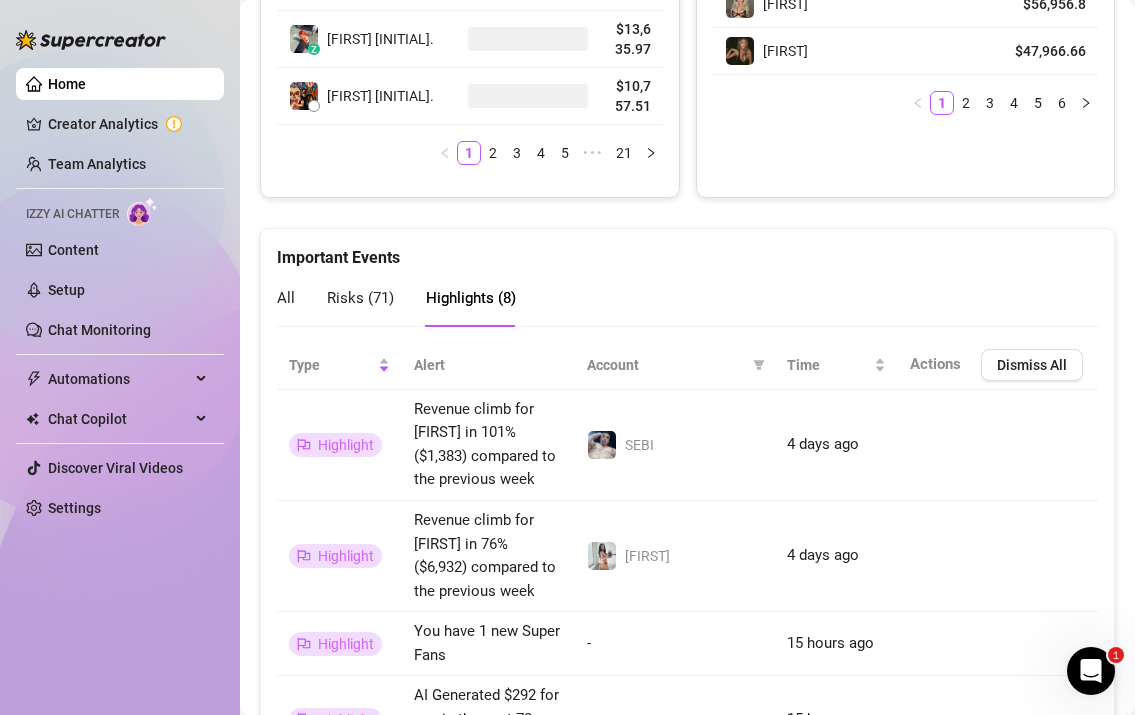 click on "All" at bounding box center (286, 298) 